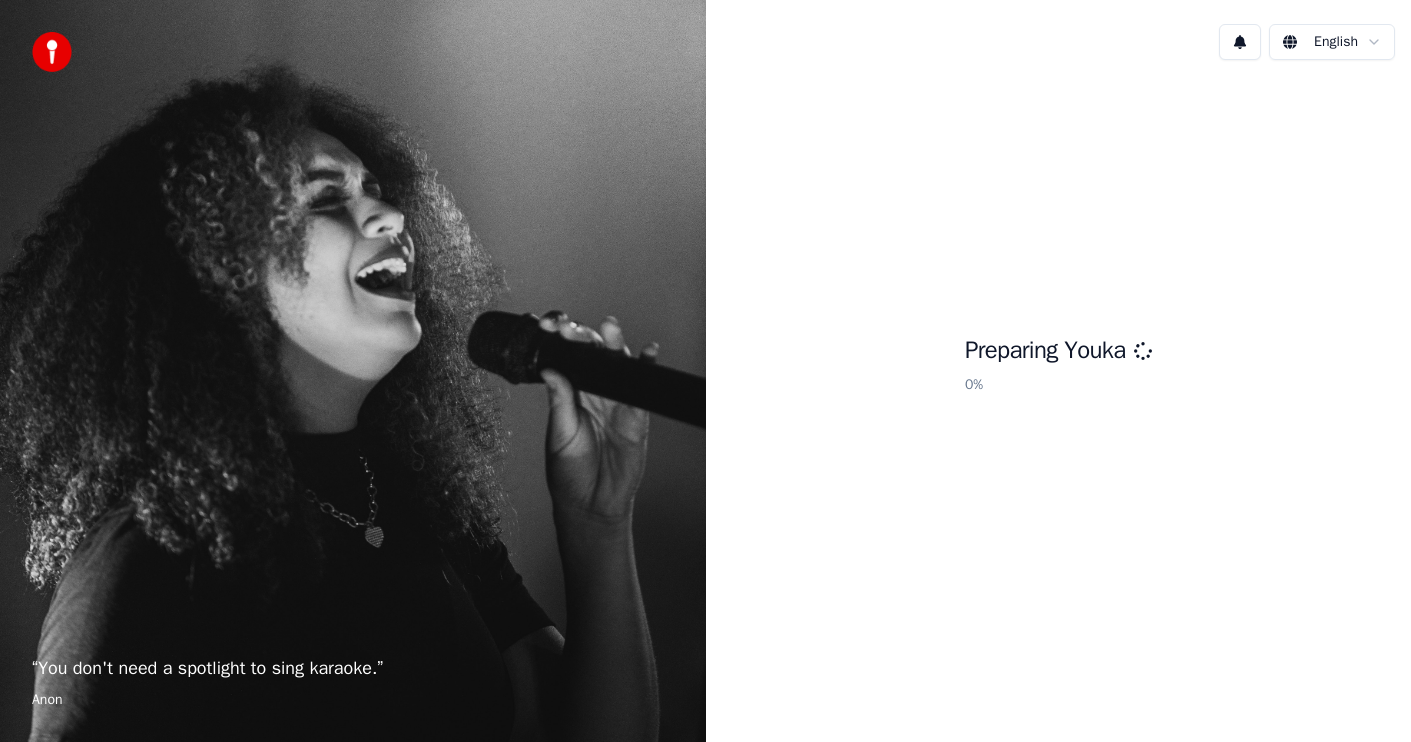 scroll, scrollTop: 0, scrollLeft: 0, axis: both 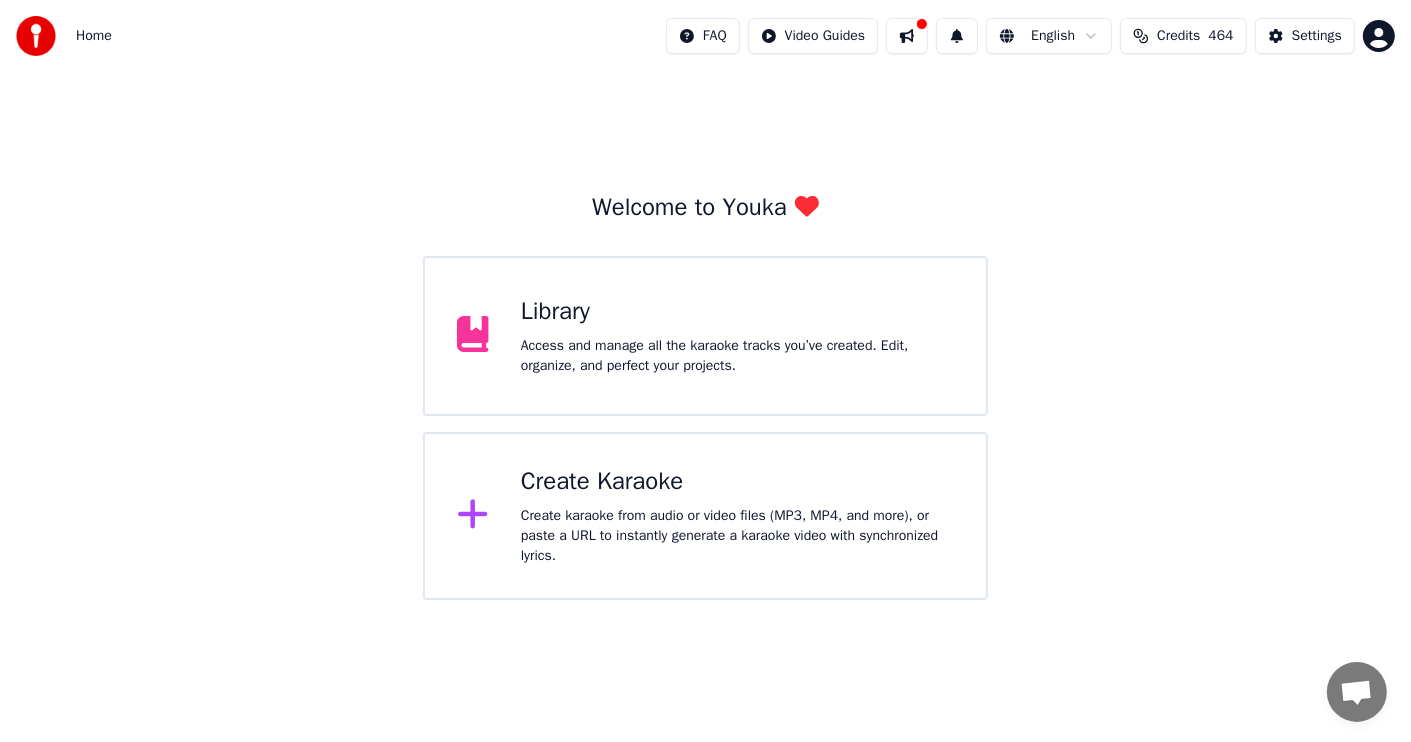 click on "Create Karaoke" at bounding box center (737, 482) 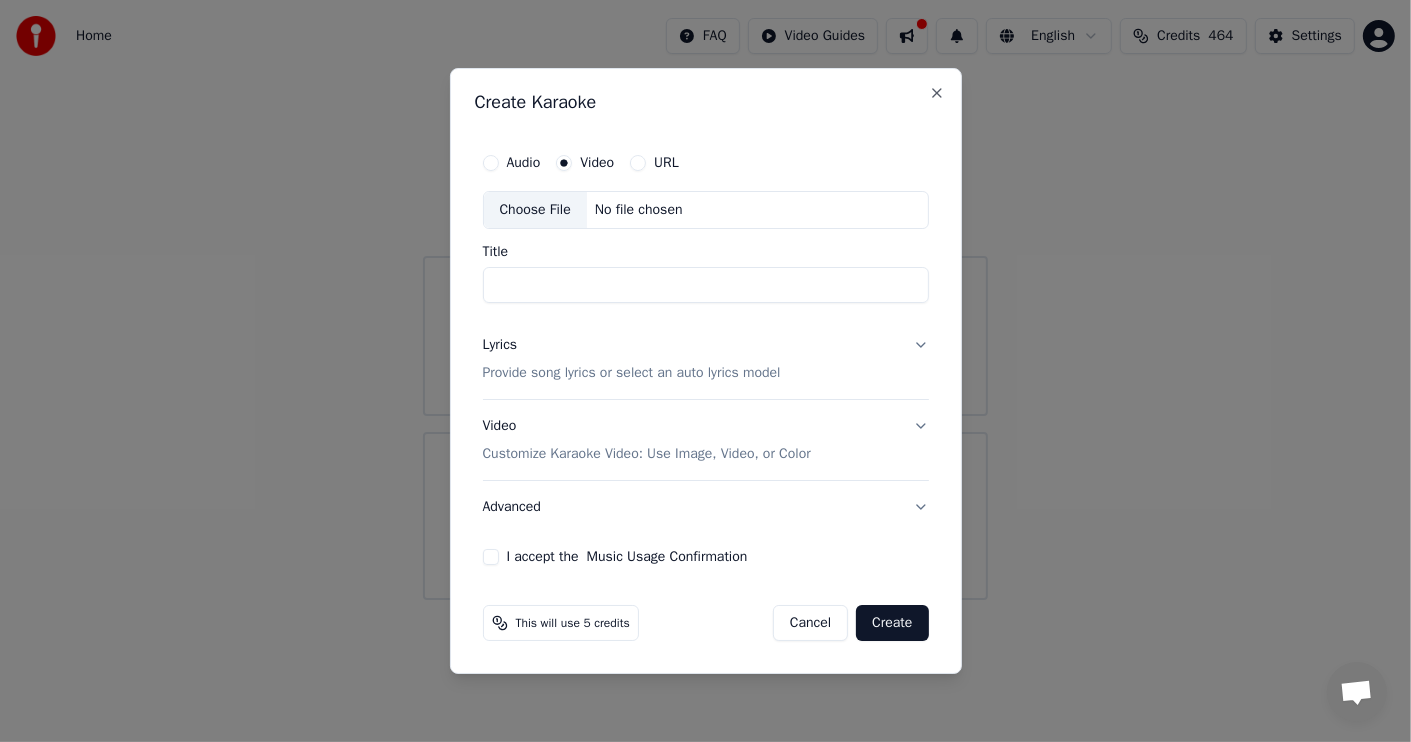 click on "Choose File" at bounding box center (535, 210) 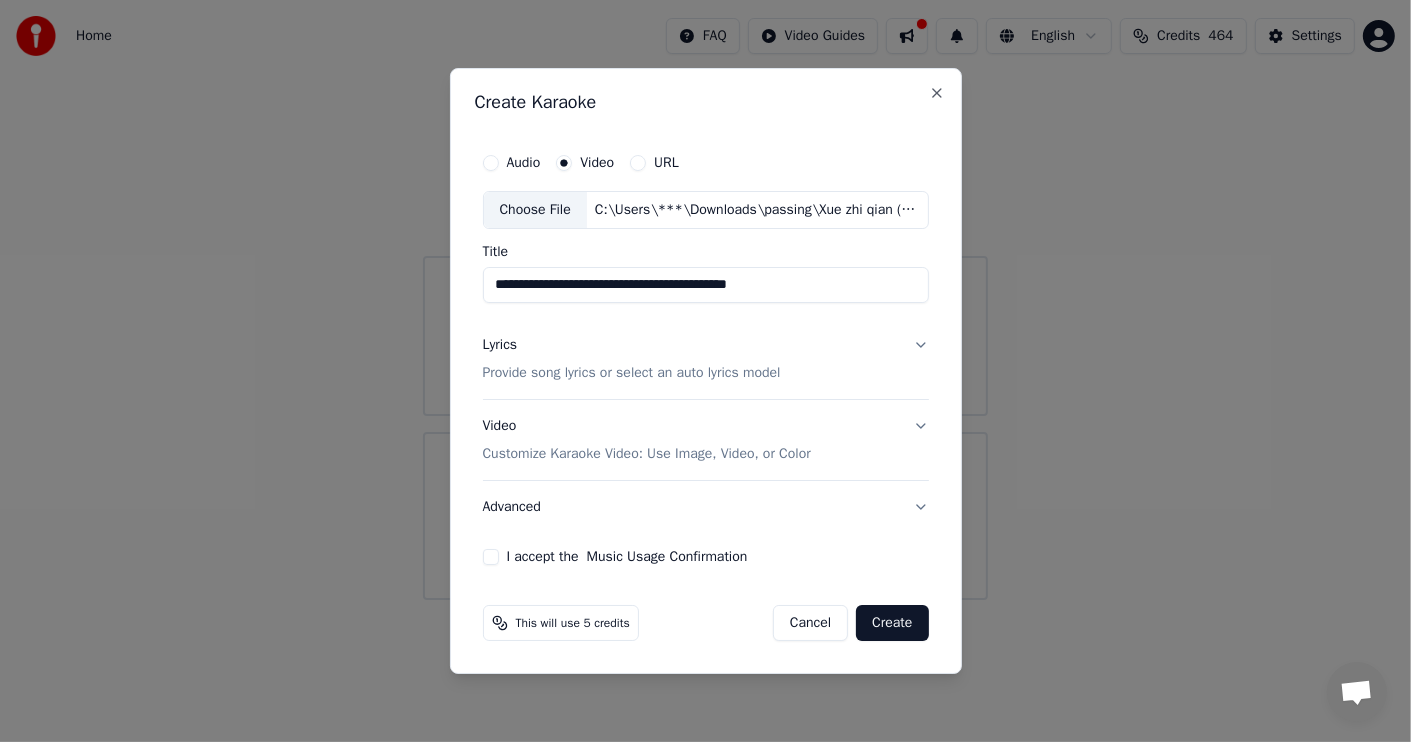 drag, startPoint x: 823, startPoint y: 281, endPoint x: 723, endPoint y: 290, distance: 100.40418 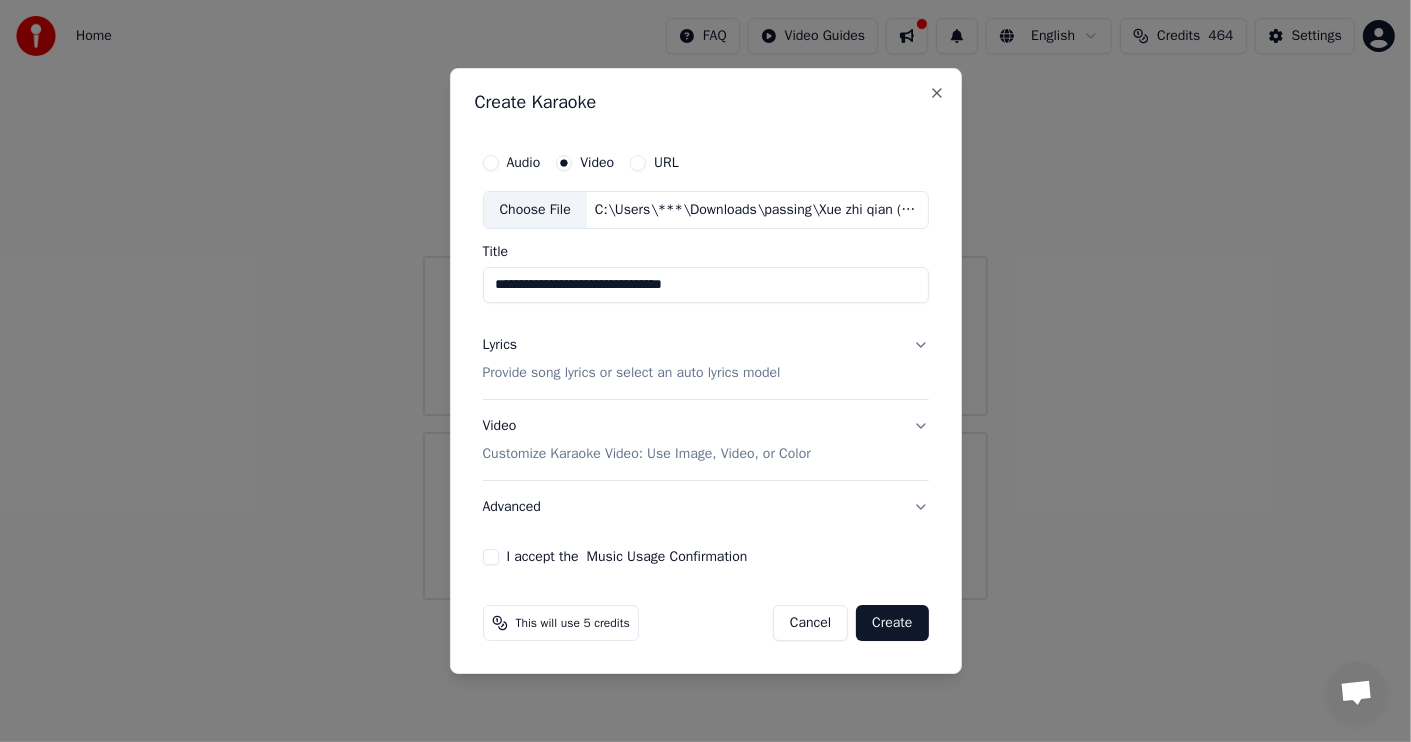 type on "**********" 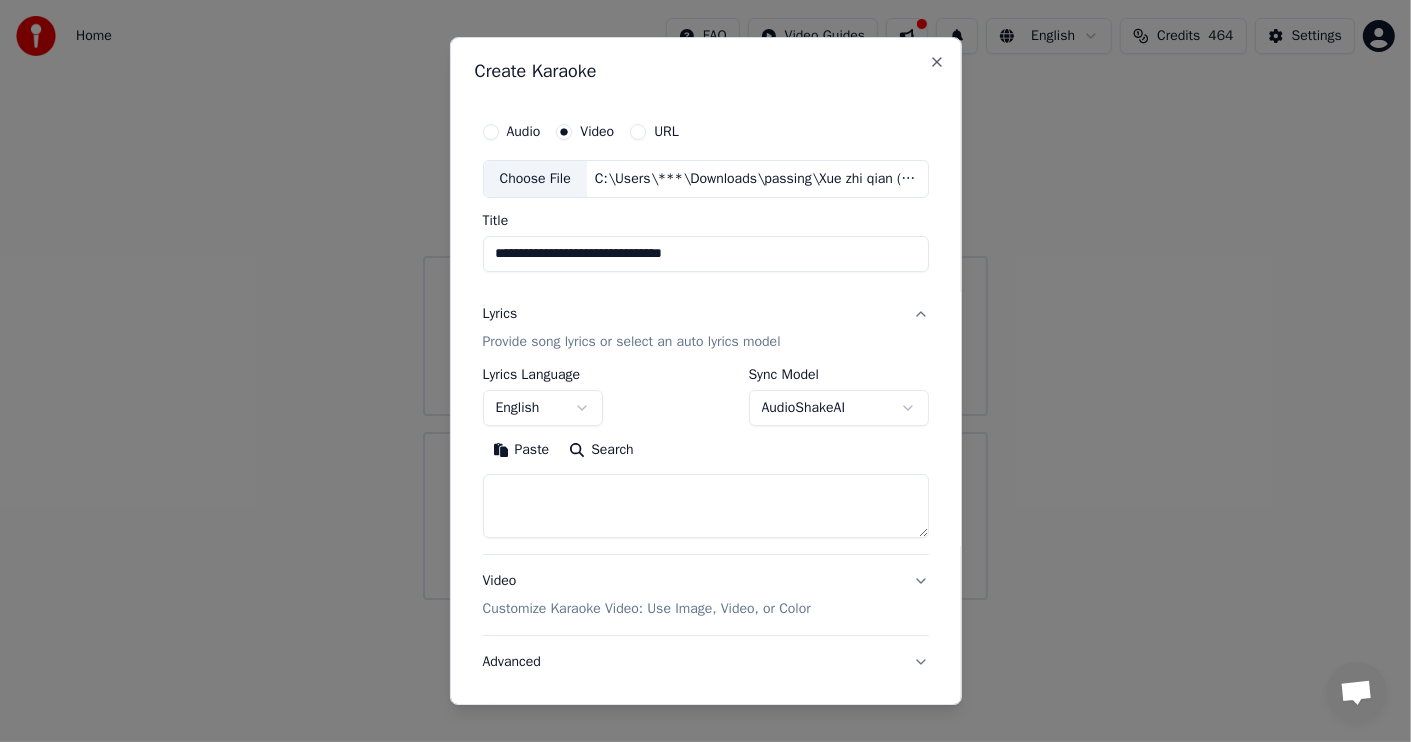 click on "Choose File C:\Users\***\Downloads\passing\Xue zhi qian (薛之谦) Yan yuan (演员) pinyin lyrics.mp4" at bounding box center (705, 300) 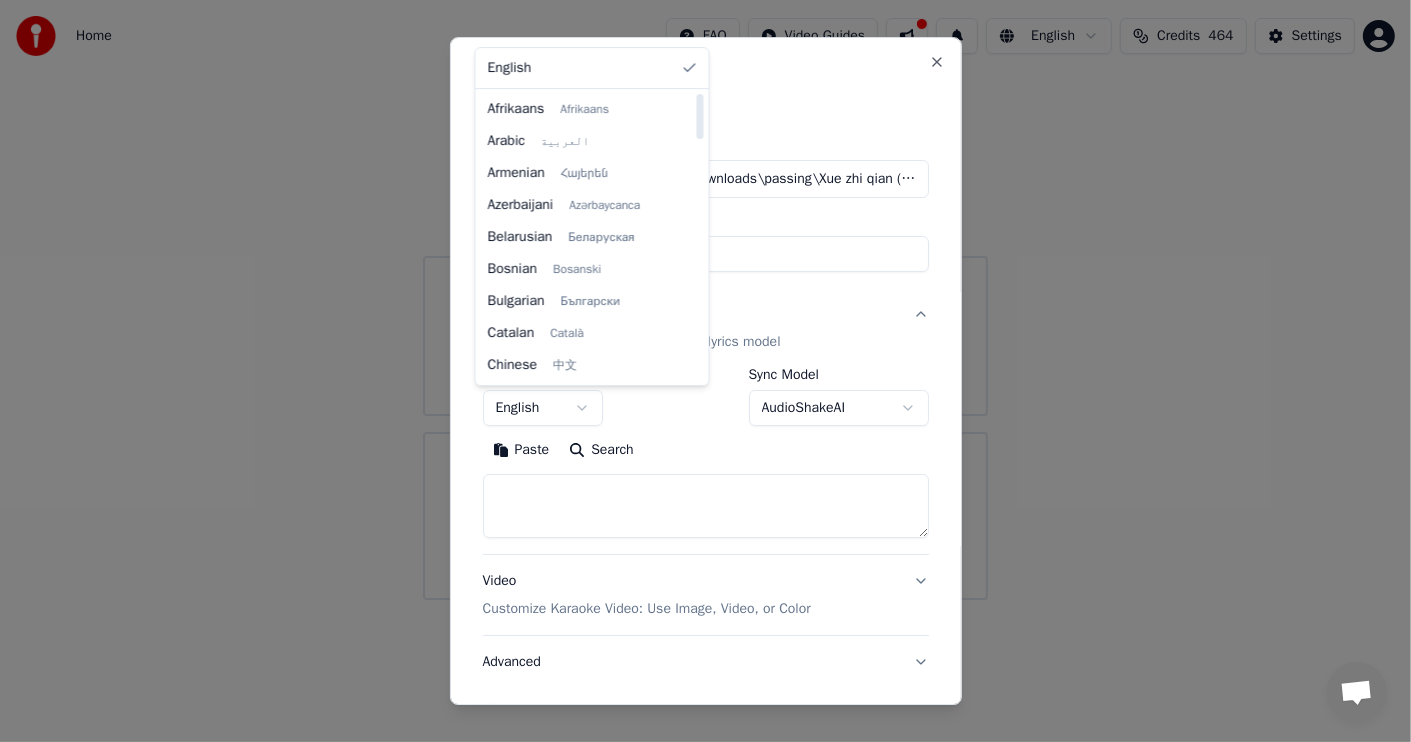 select on "**" 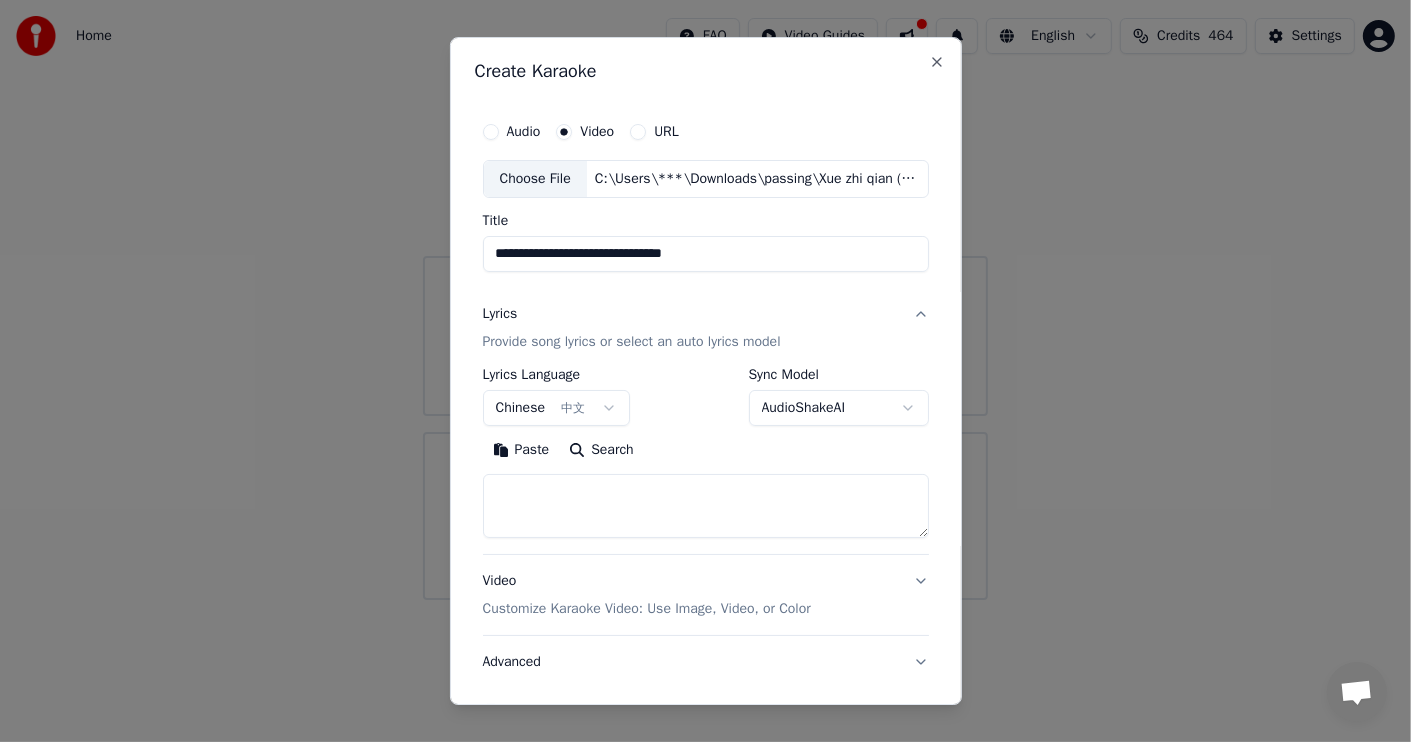 click on "Paste" at bounding box center (521, 450) 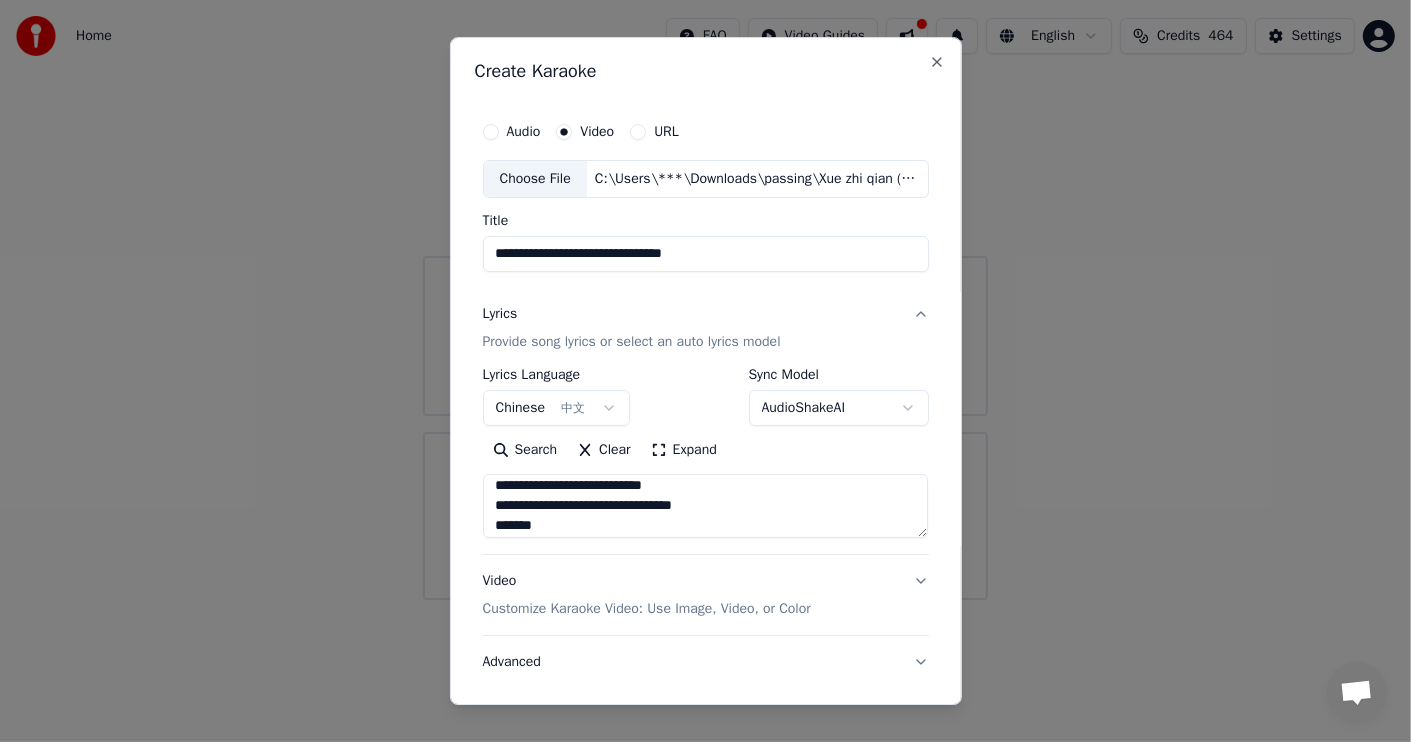 scroll, scrollTop: 99, scrollLeft: 0, axis: vertical 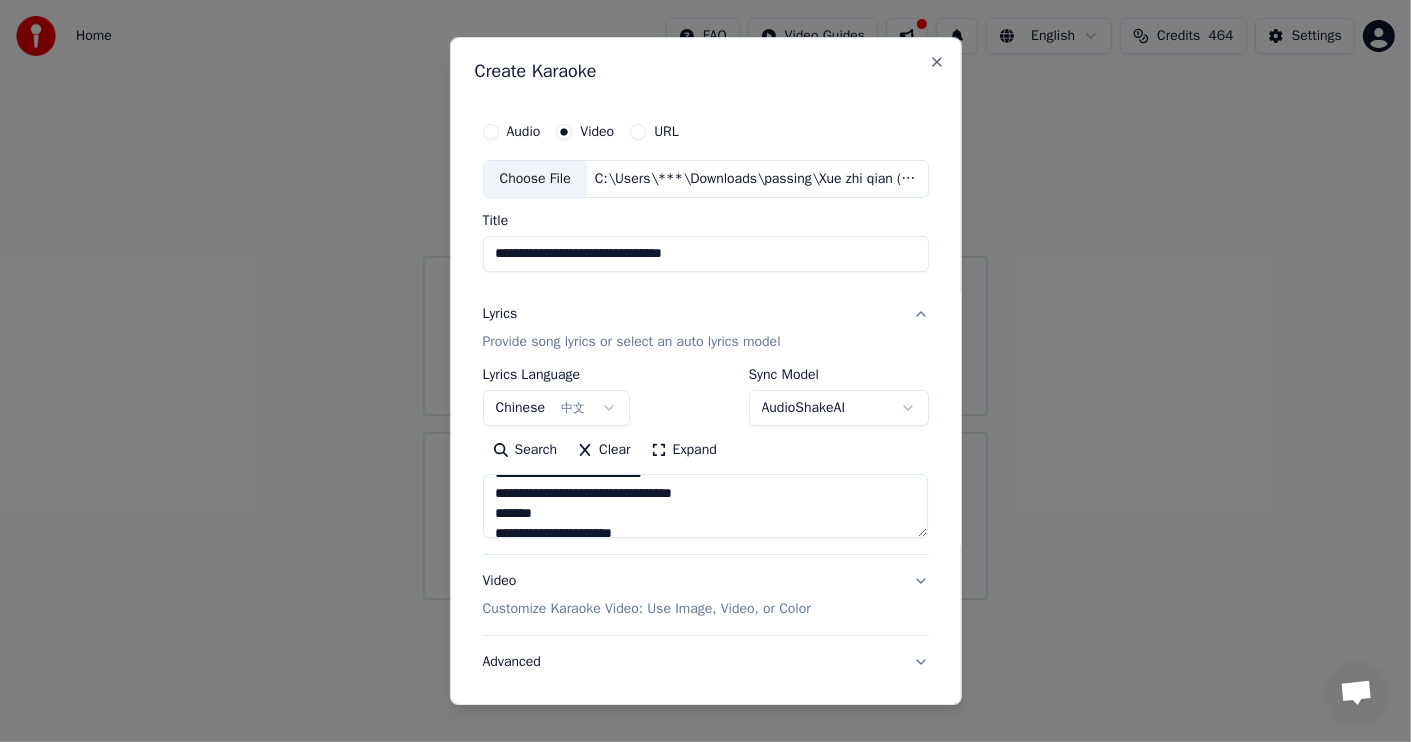 type on "**********" 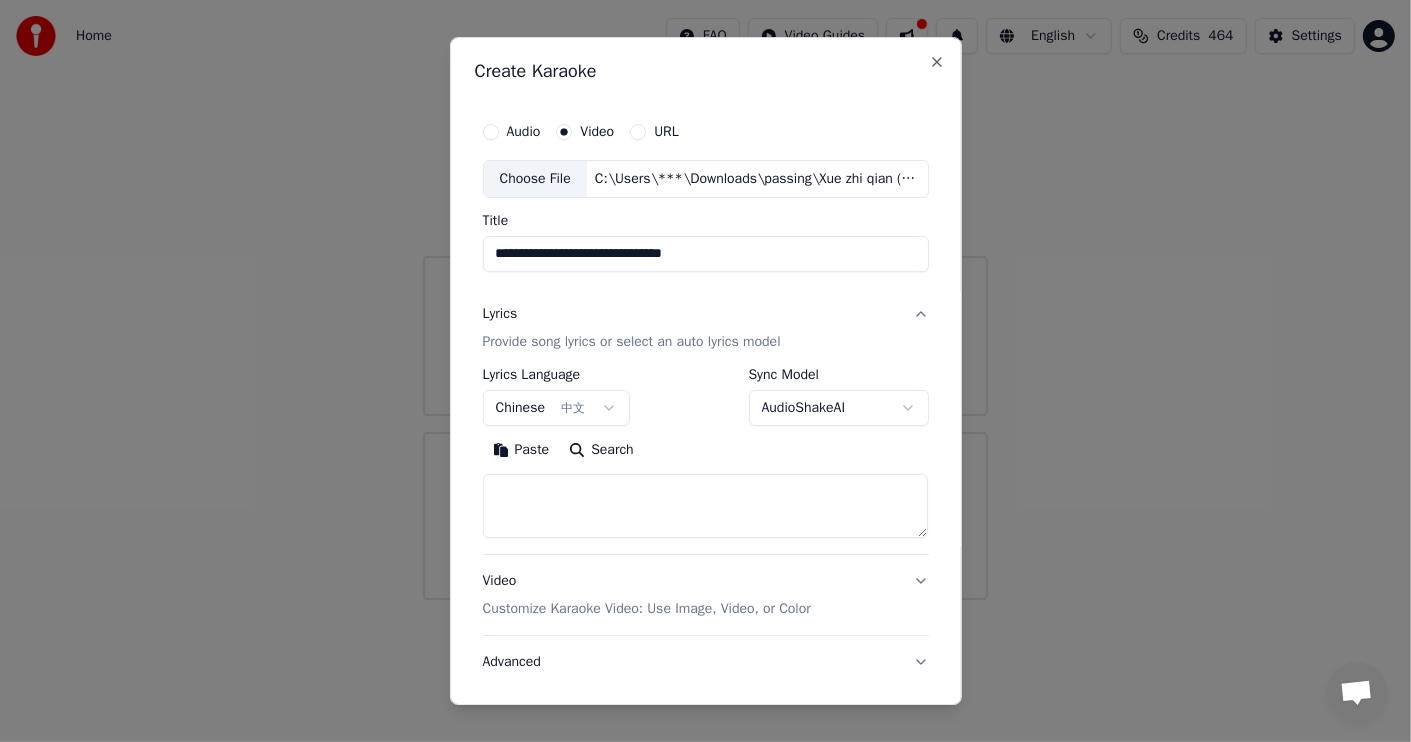 scroll, scrollTop: 0, scrollLeft: 0, axis: both 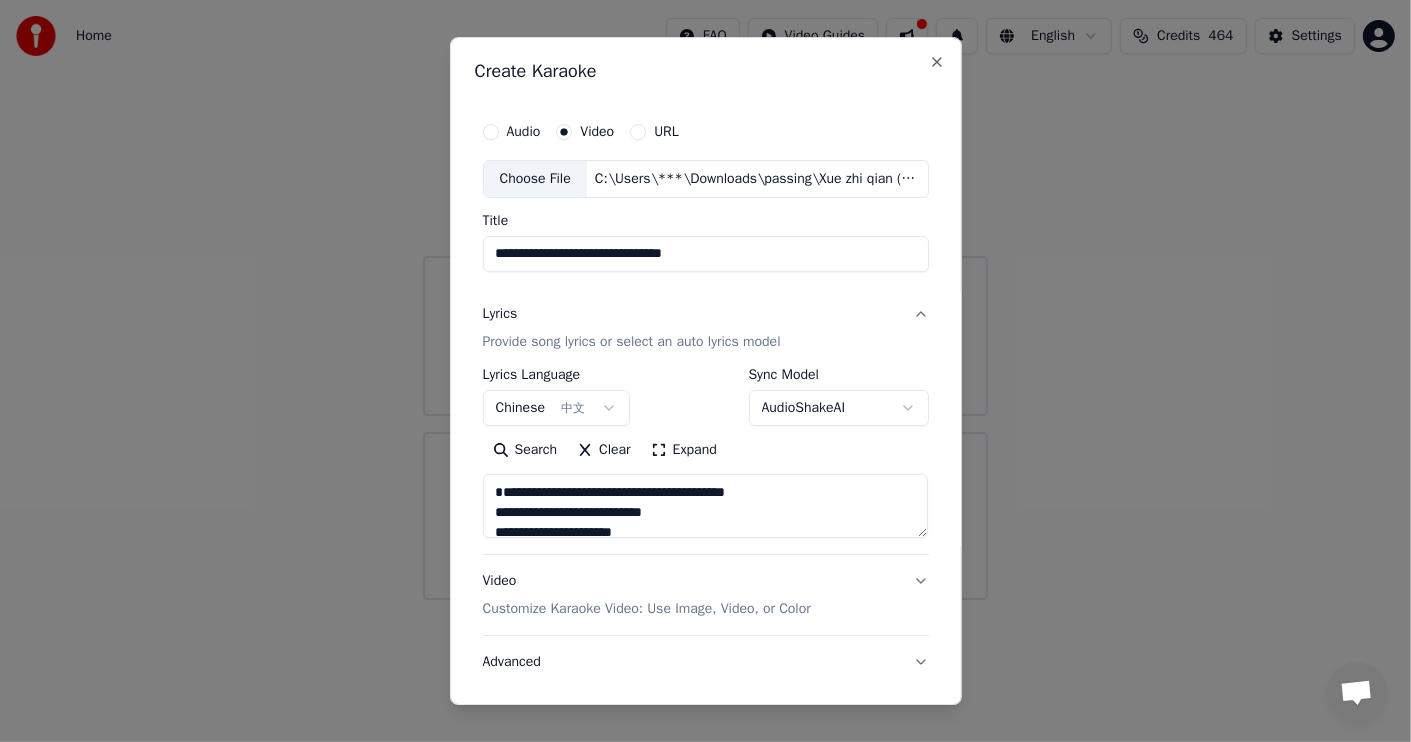 click at bounding box center [705, 506] 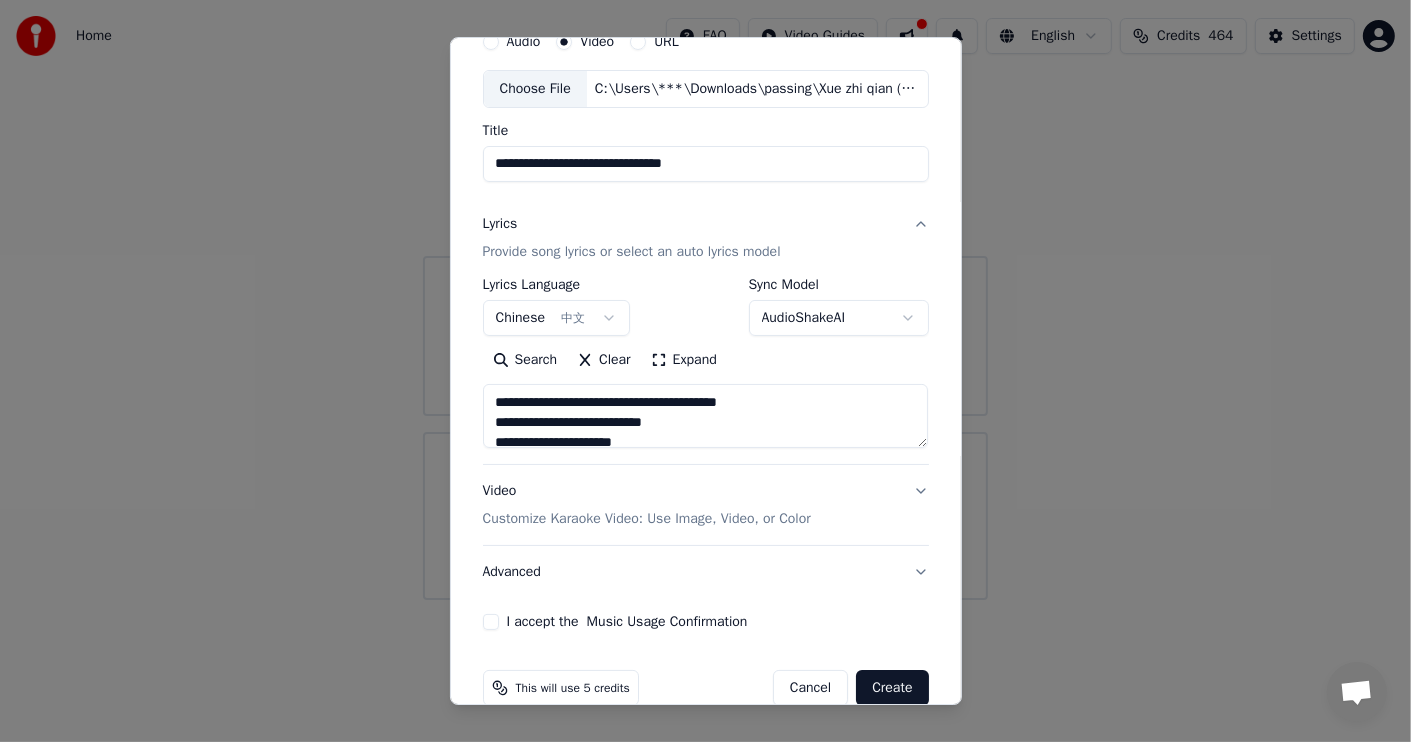 scroll, scrollTop: 99, scrollLeft: 0, axis: vertical 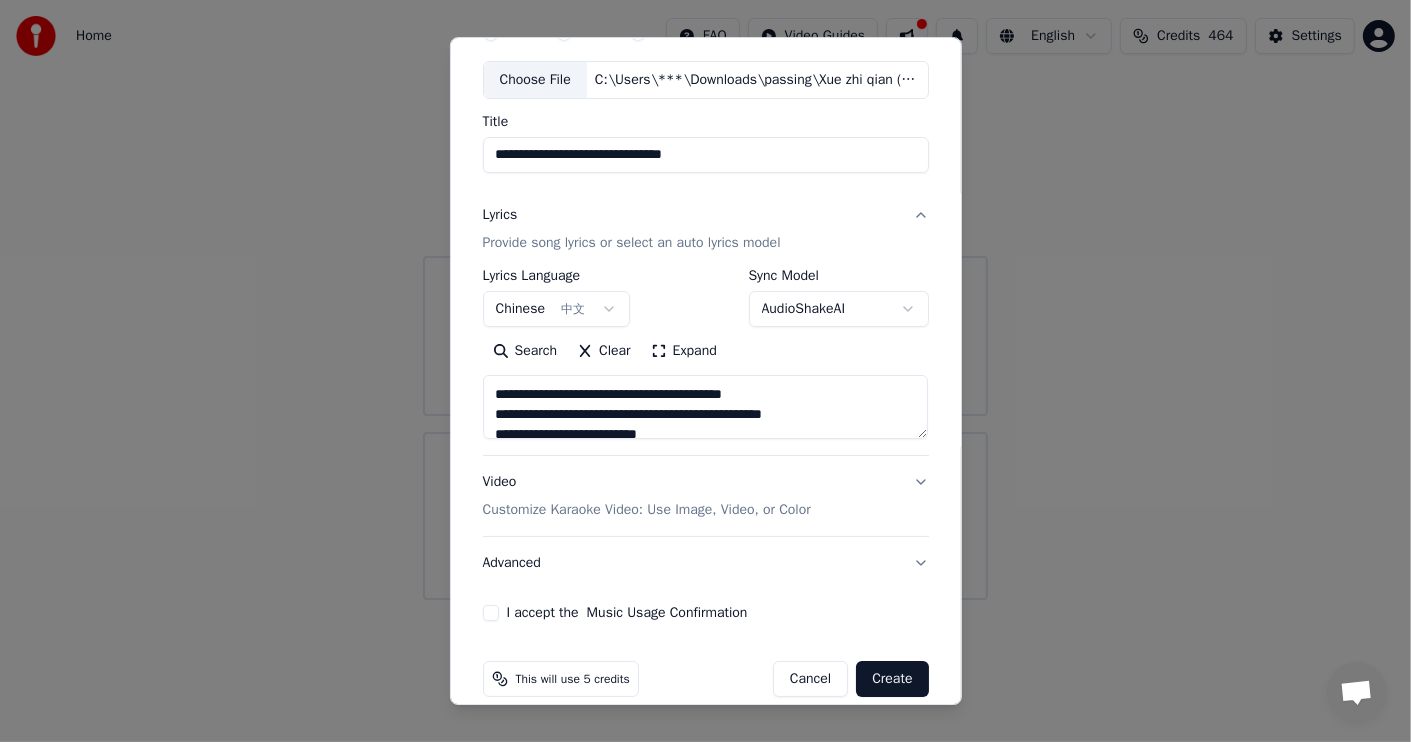 click at bounding box center [705, 407] 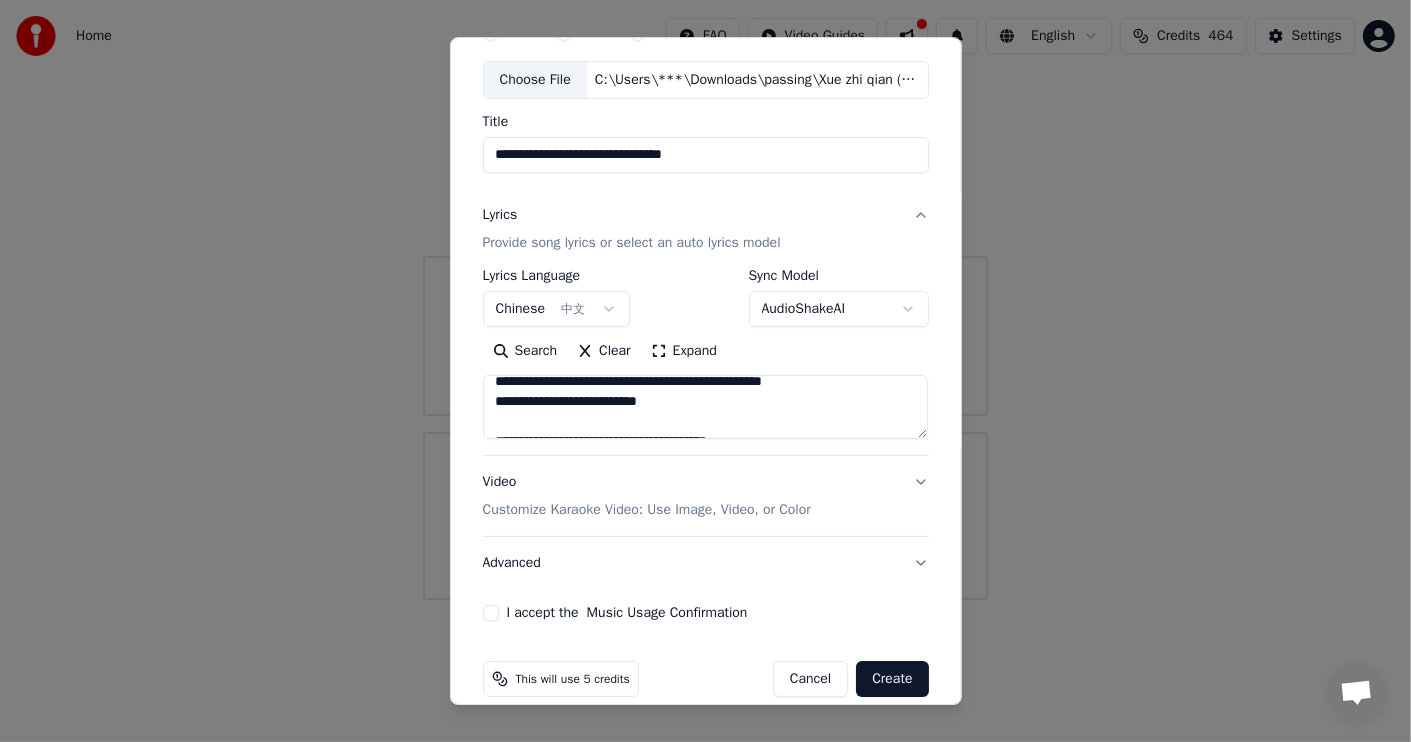 scroll, scrollTop: 99, scrollLeft: 0, axis: vertical 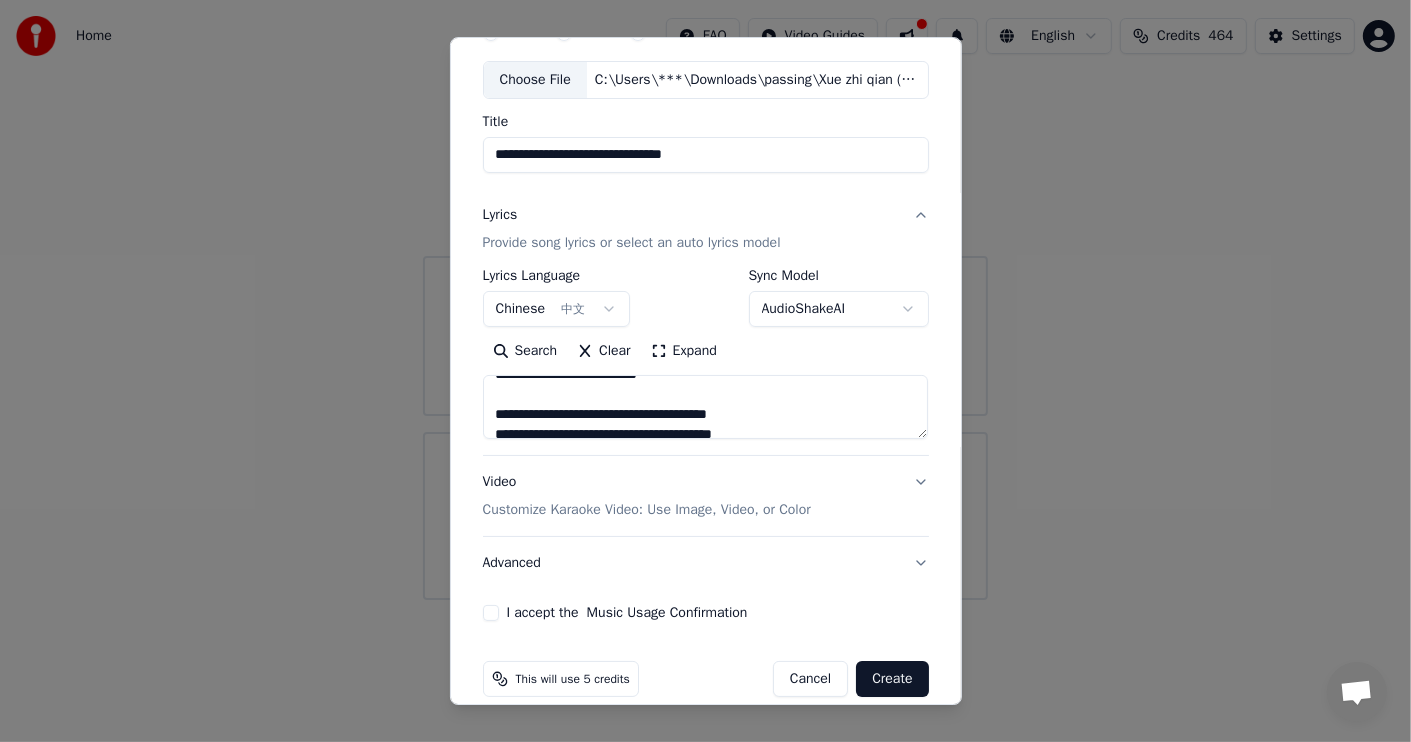 click at bounding box center (705, 407) 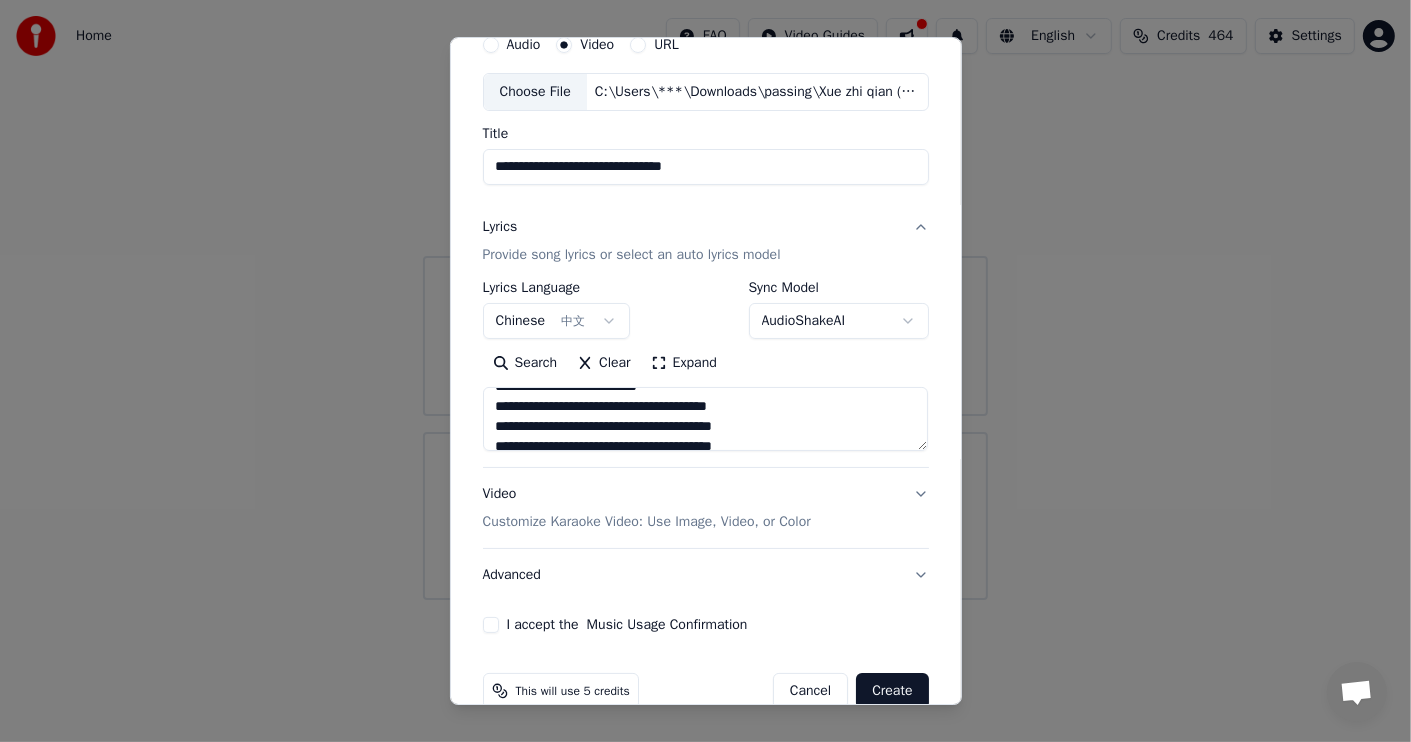 scroll, scrollTop: 123, scrollLeft: 0, axis: vertical 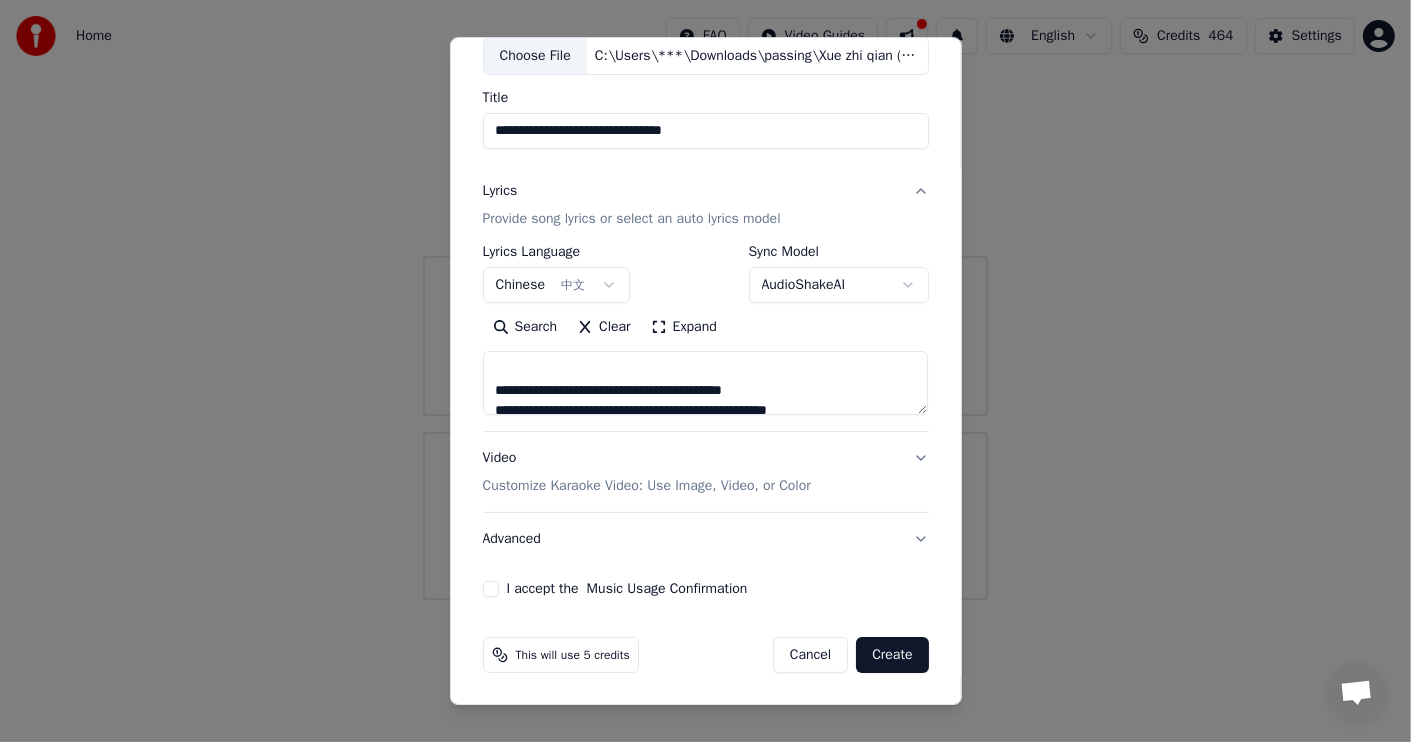 click at bounding box center (705, 383) 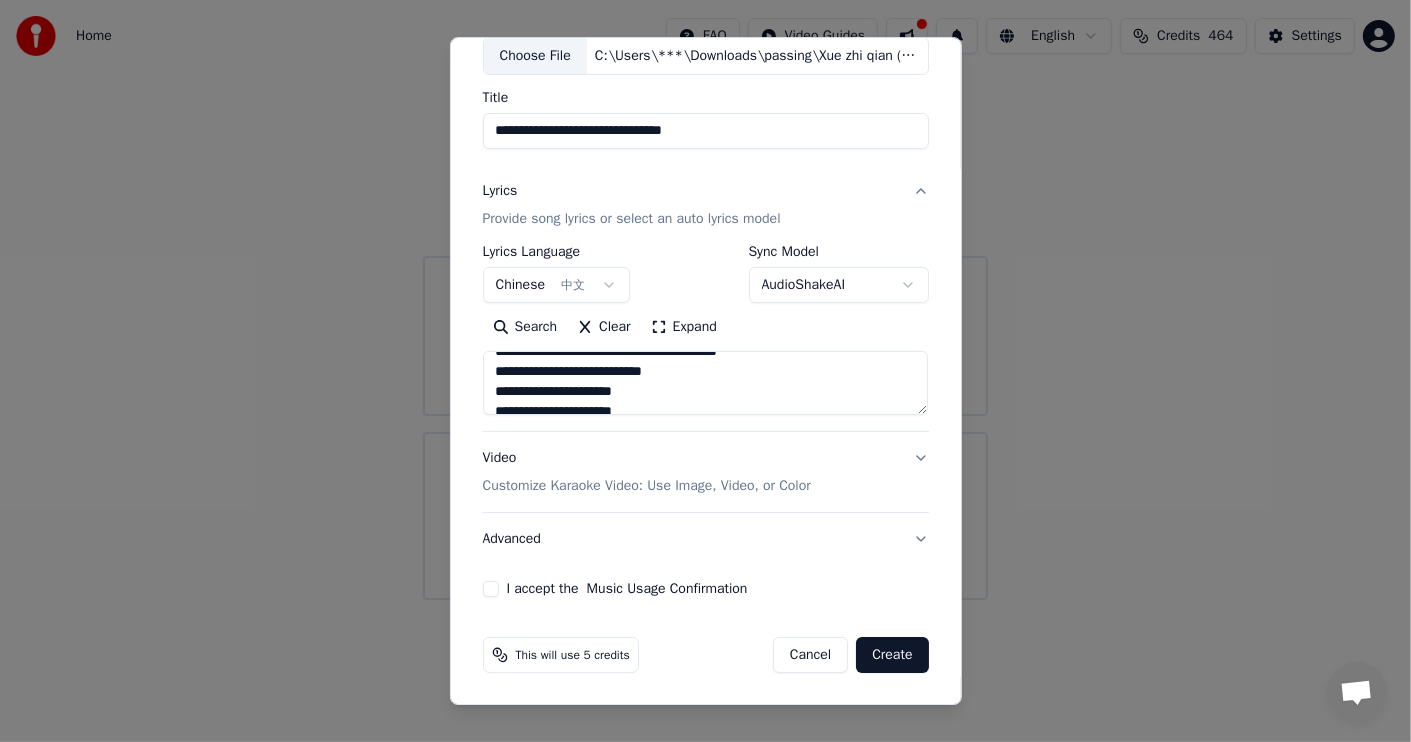 scroll, scrollTop: 0, scrollLeft: 0, axis: both 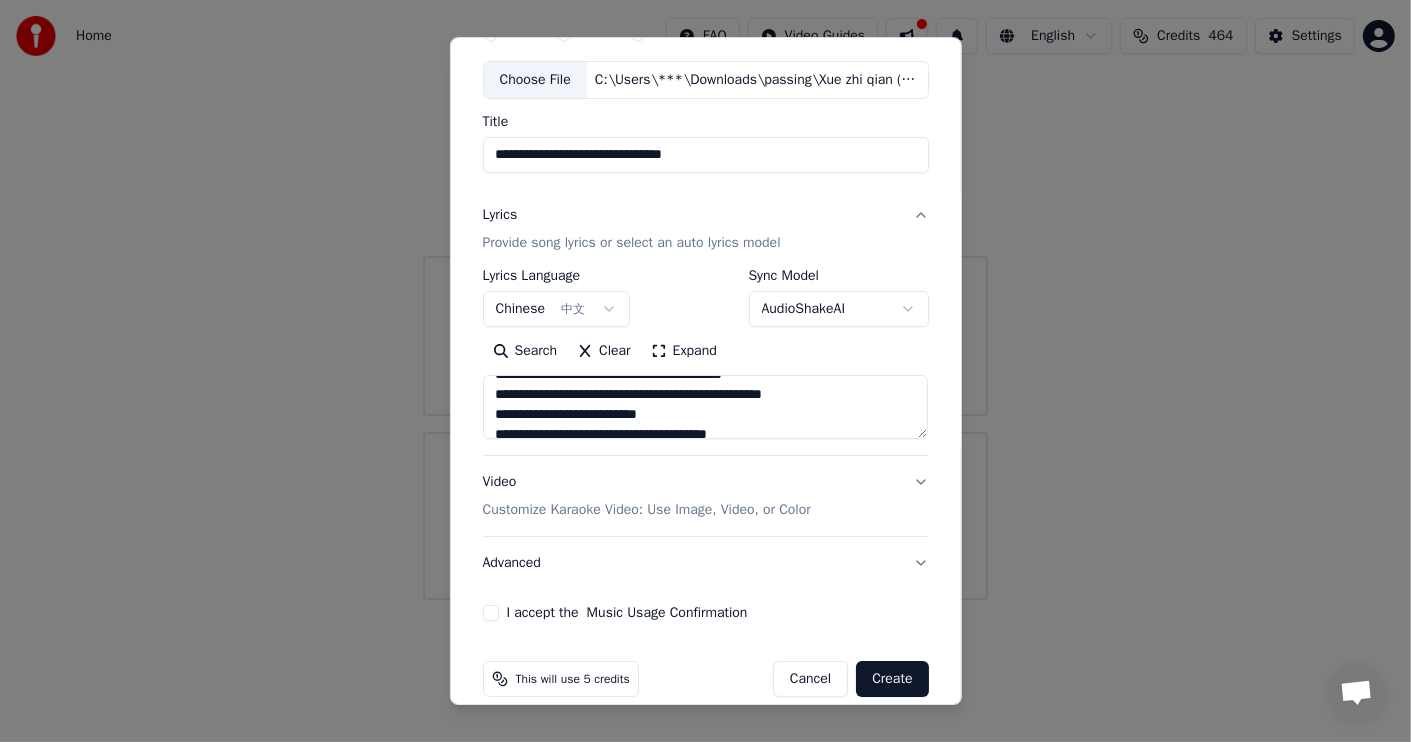 drag, startPoint x: 885, startPoint y: 433, endPoint x: 884, endPoint y: 477, distance: 44.011364 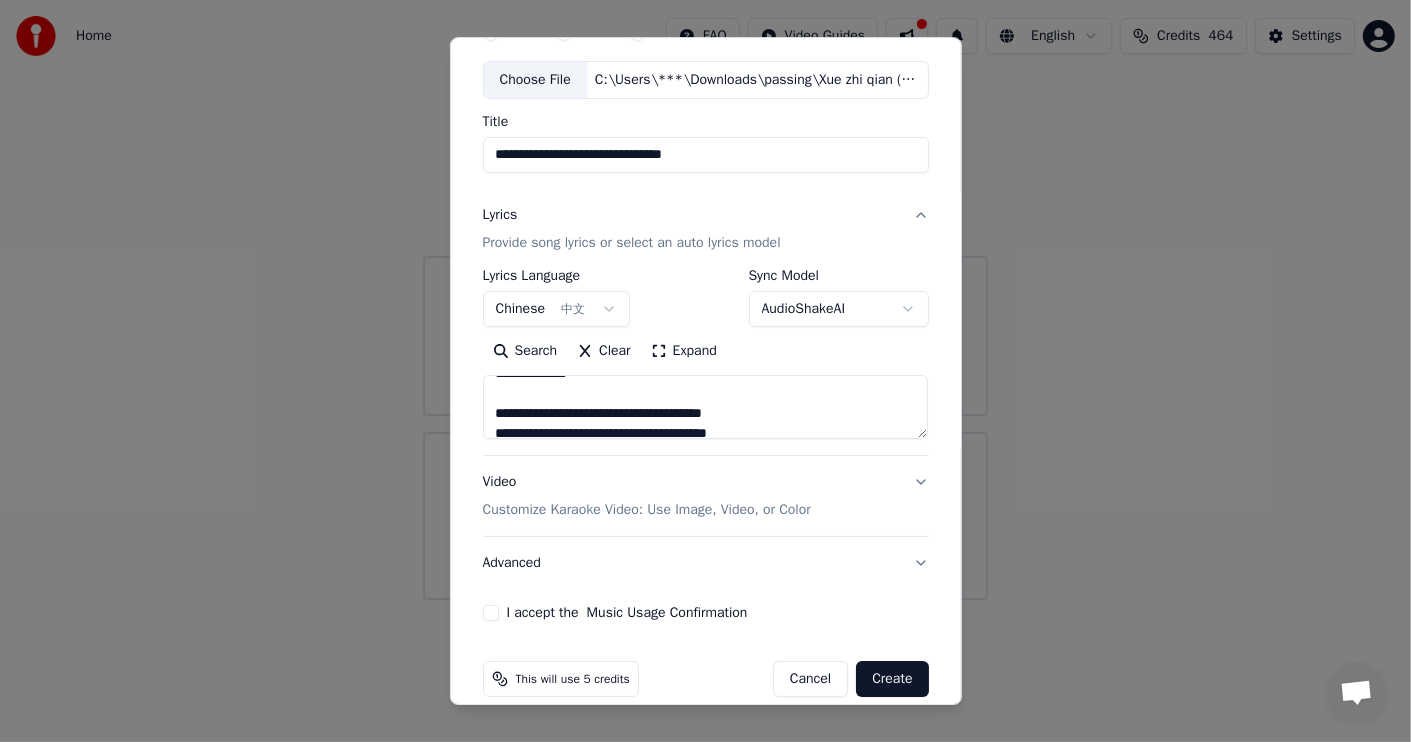 scroll, scrollTop: 200, scrollLeft: 0, axis: vertical 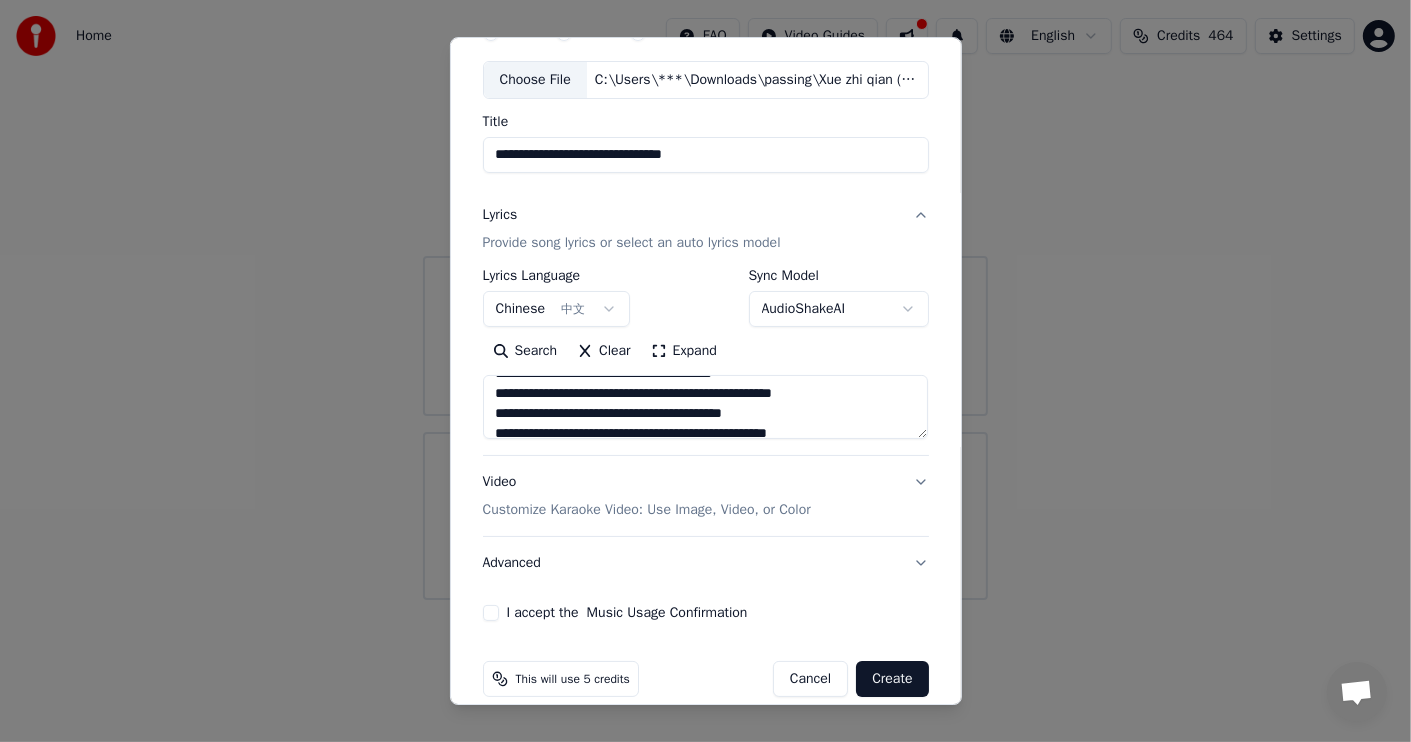 click at bounding box center (705, 407) 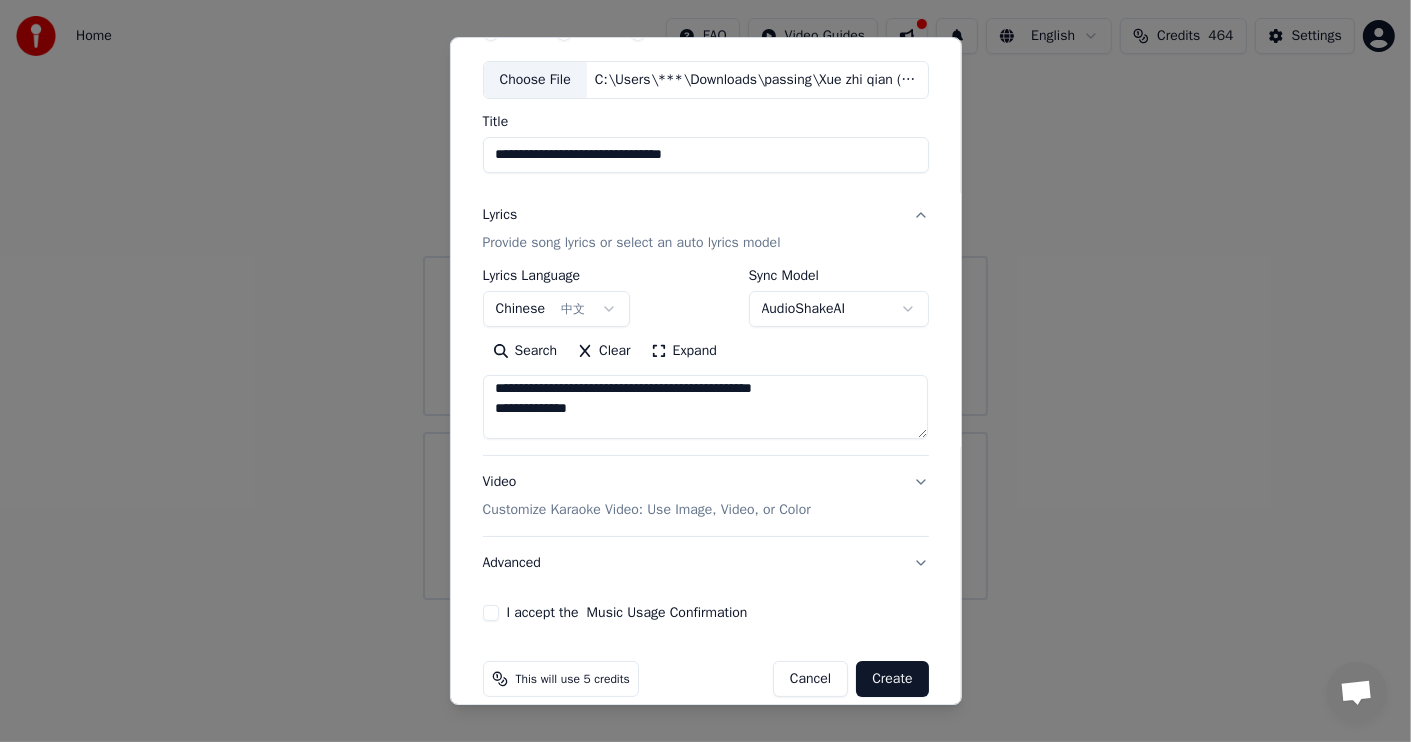 scroll, scrollTop: 279, scrollLeft: 0, axis: vertical 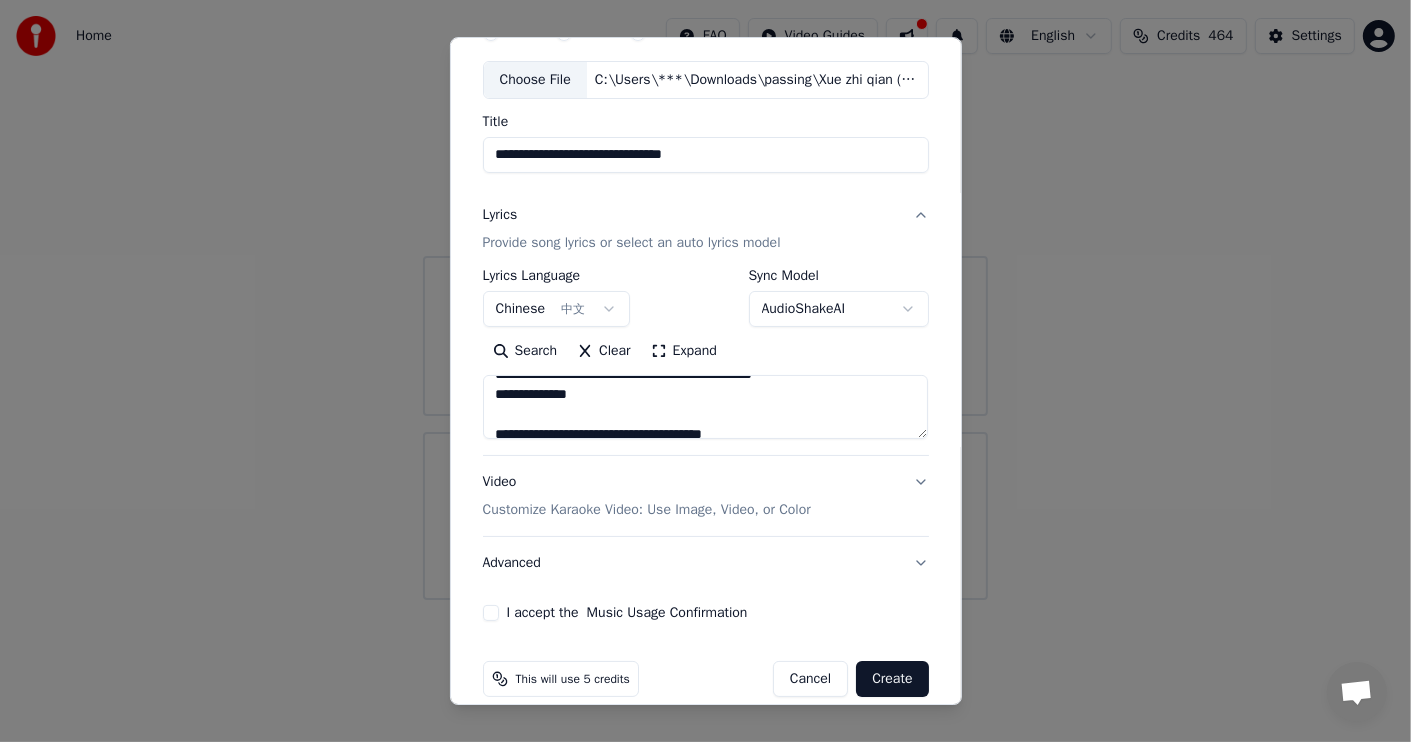 click at bounding box center (705, 407) 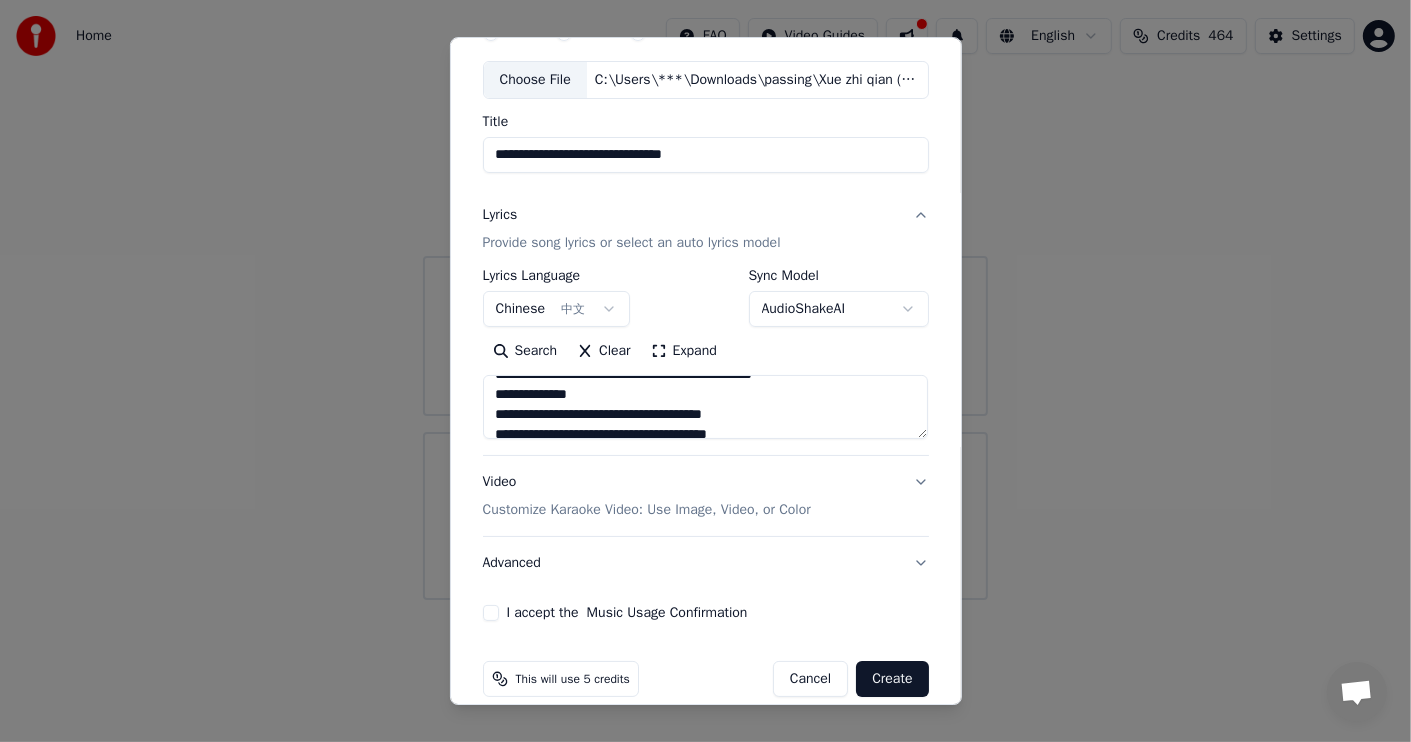 scroll, scrollTop: 123, scrollLeft: 0, axis: vertical 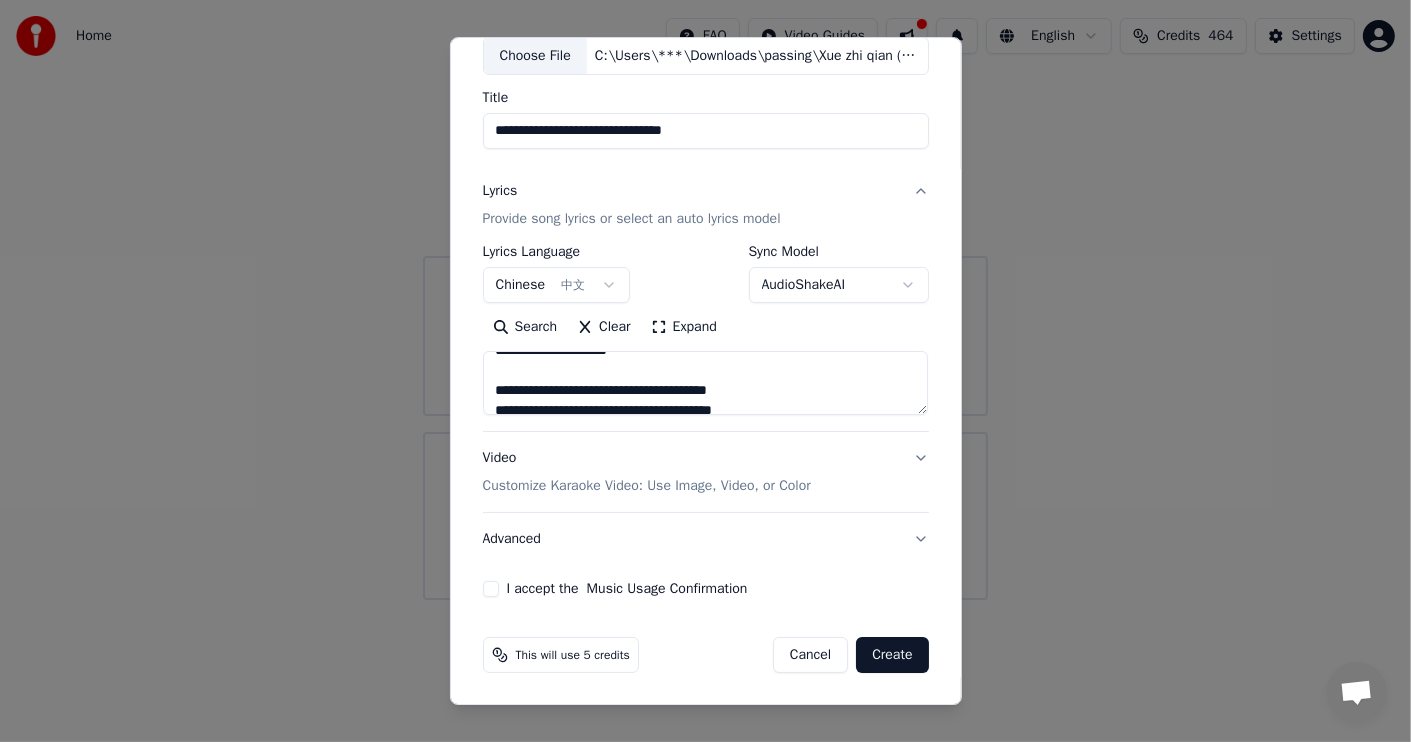 click at bounding box center [705, 383] 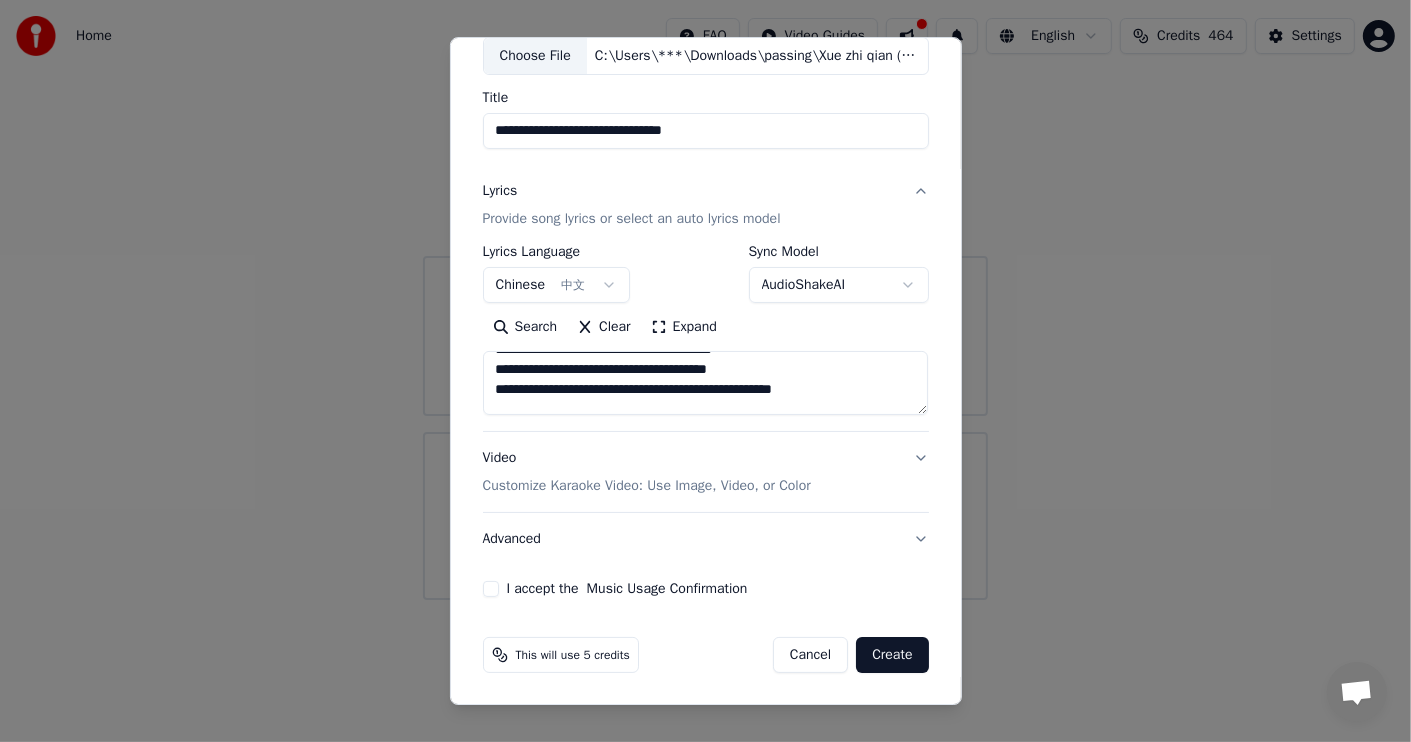scroll, scrollTop: 440, scrollLeft: 0, axis: vertical 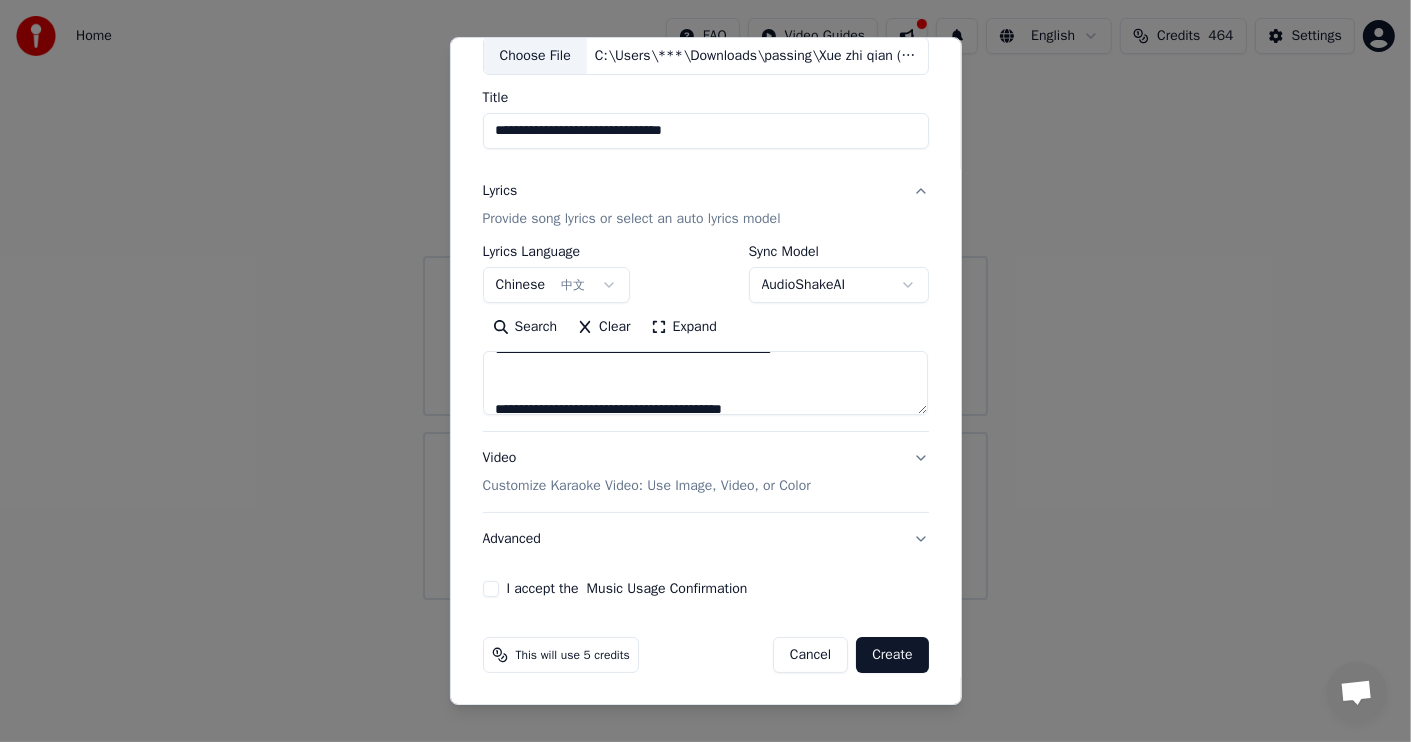 click at bounding box center [705, 383] 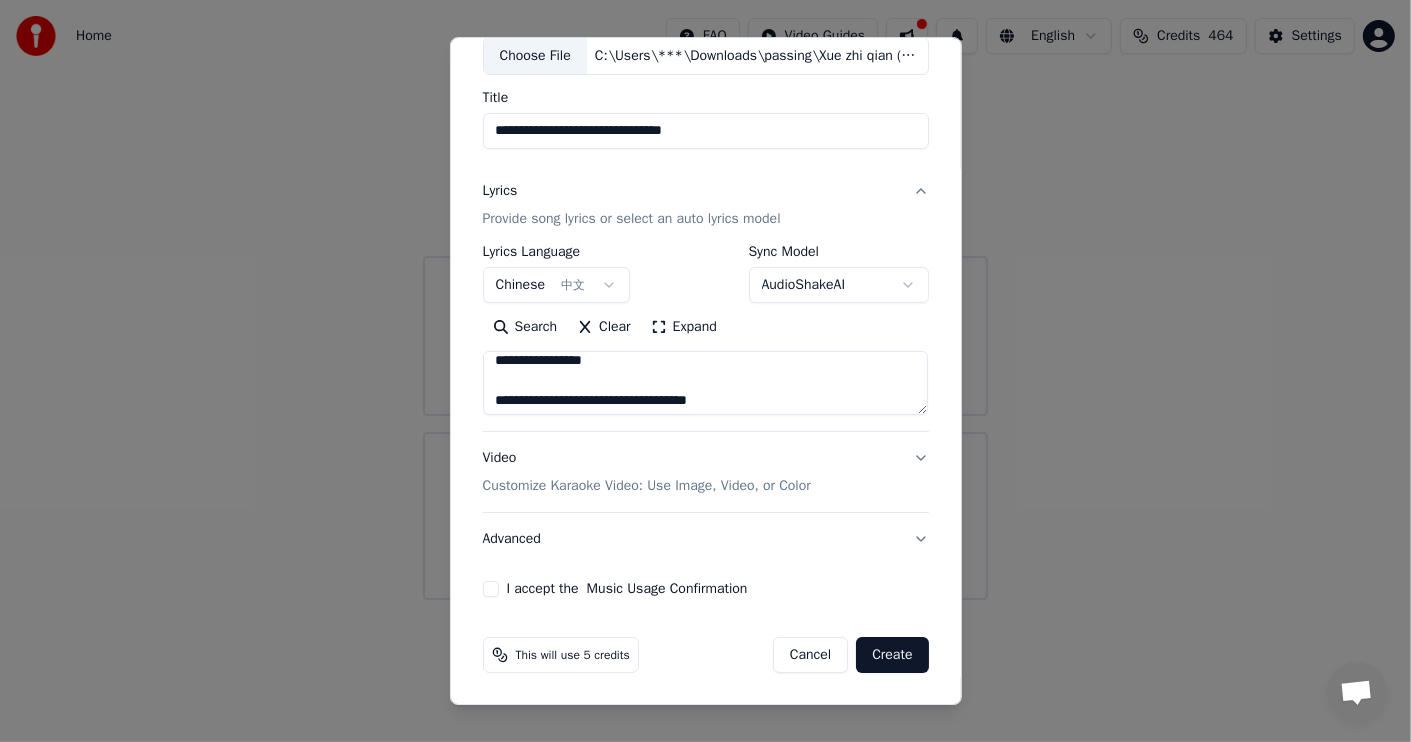 scroll, scrollTop: 520, scrollLeft: 0, axis: vertical 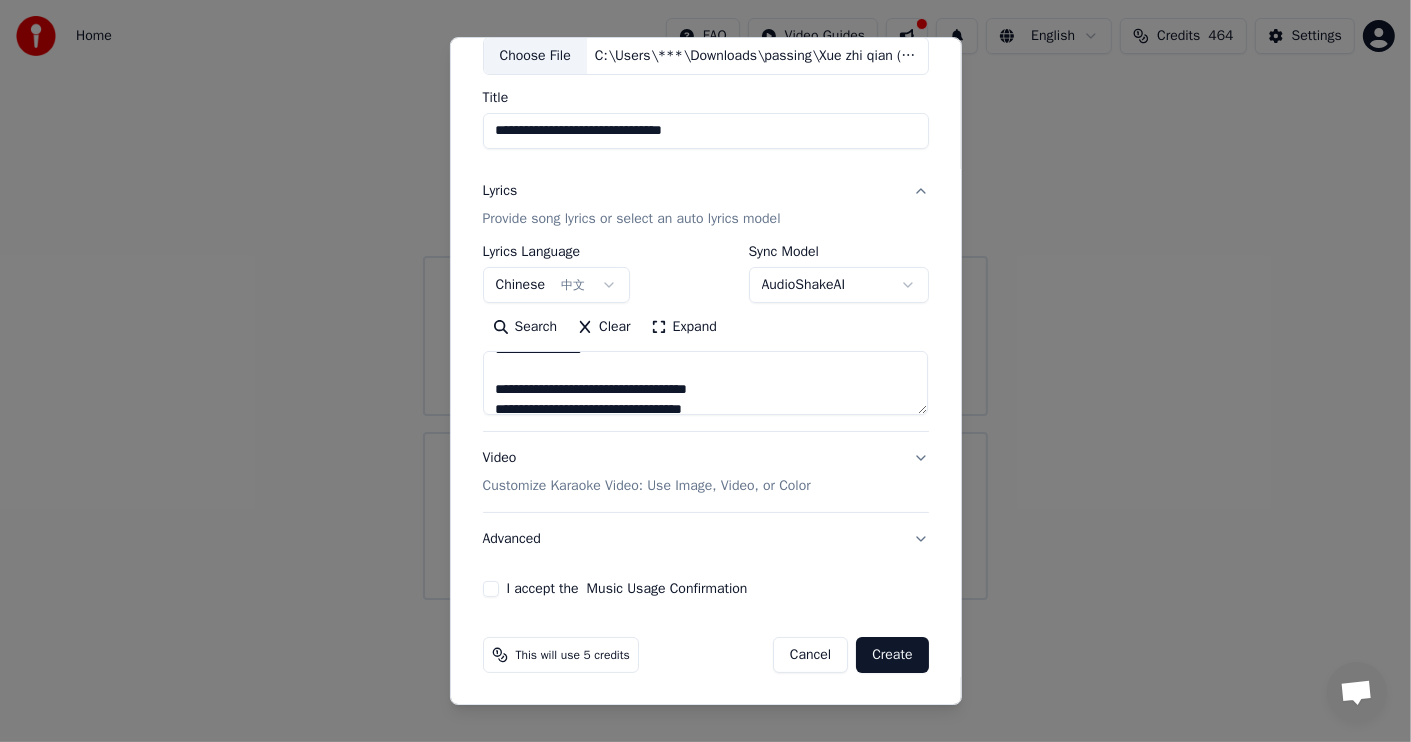 click at bounding box center [705, 383] 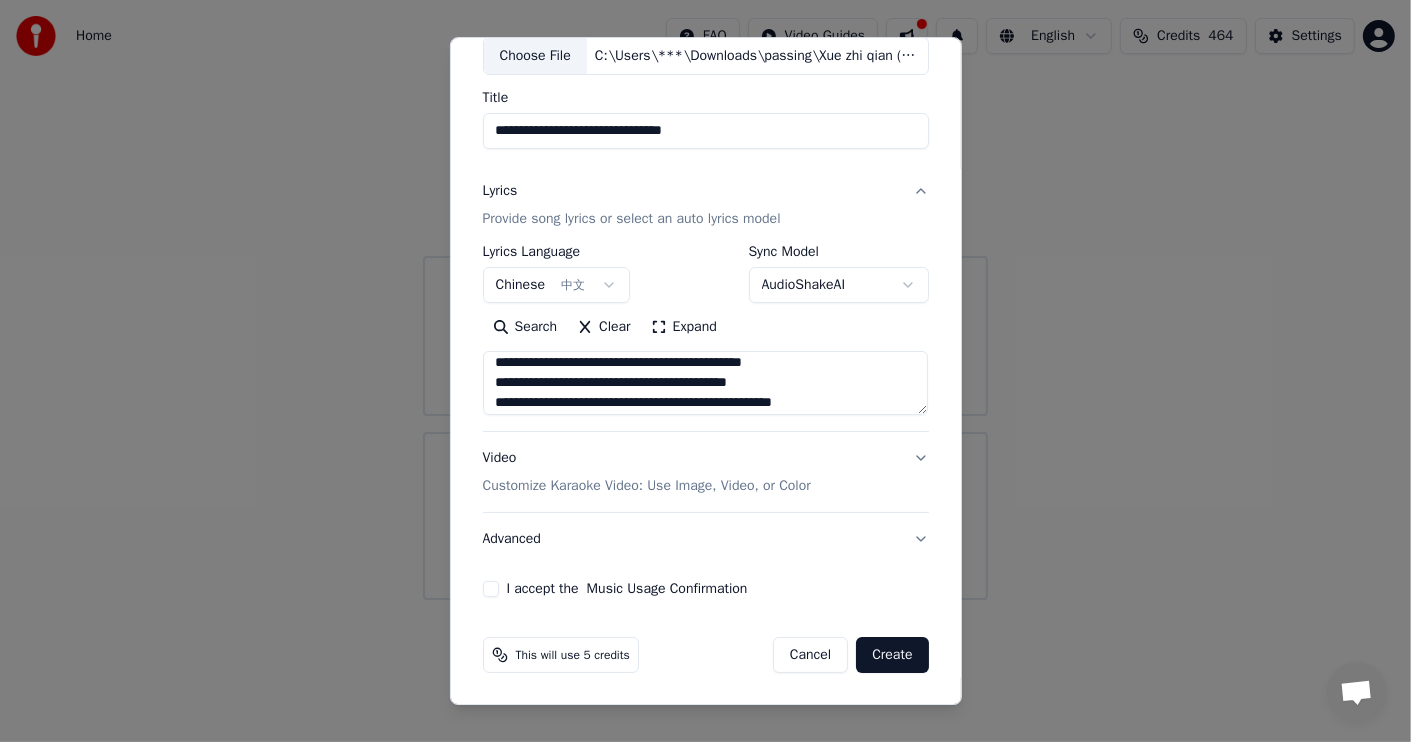 scroll, scrollTop: 719, scrollLeft: 0, axis: vertical 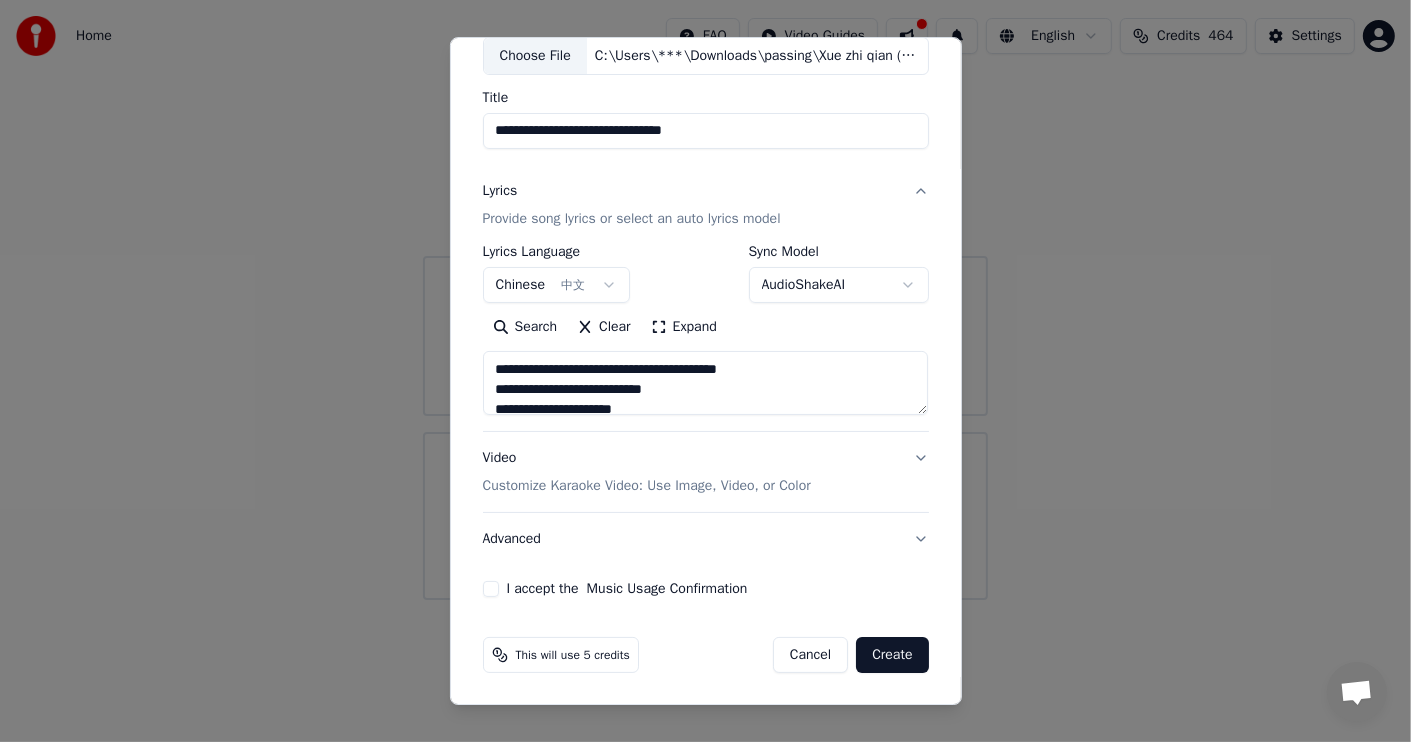 type on "**********" 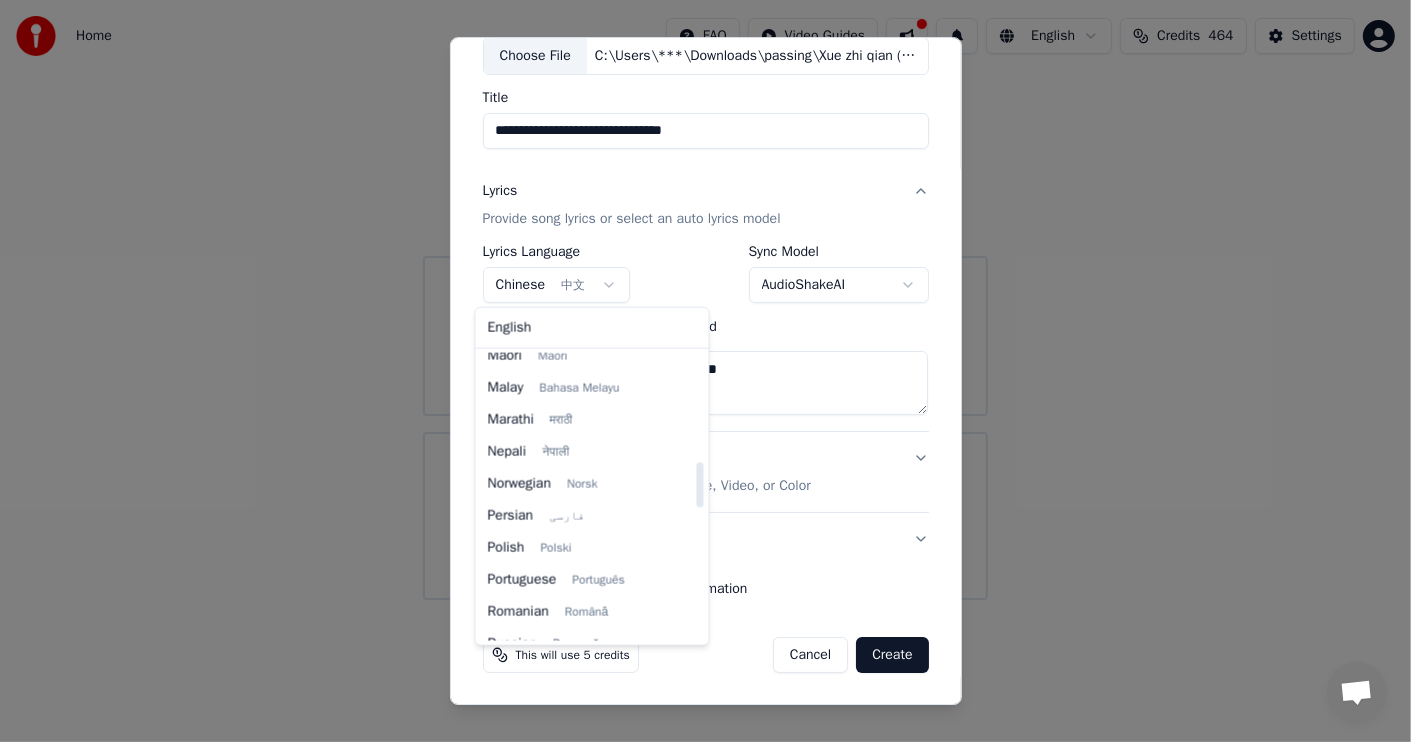 scroll, scrollTop: 0, scrollLeft: 0, axis: both 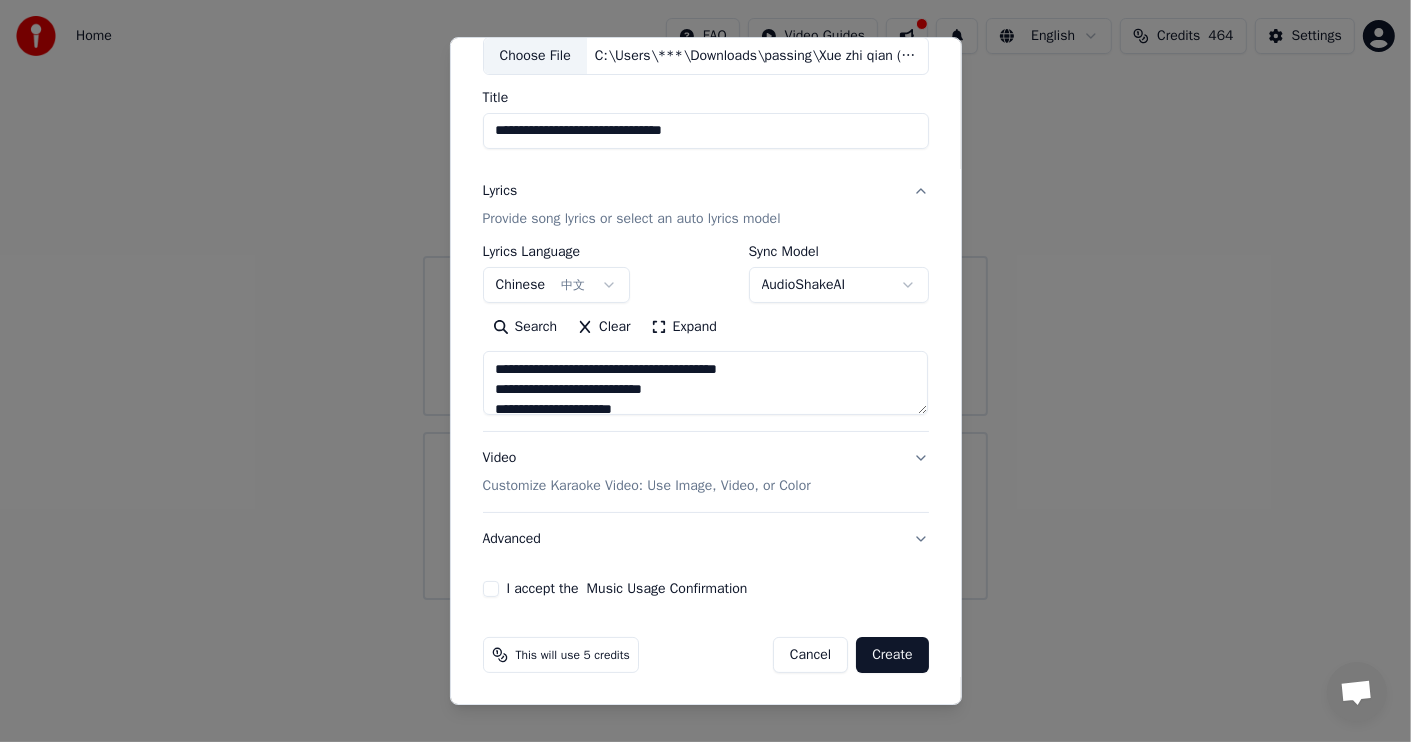 click at bounding box center [705, 371] 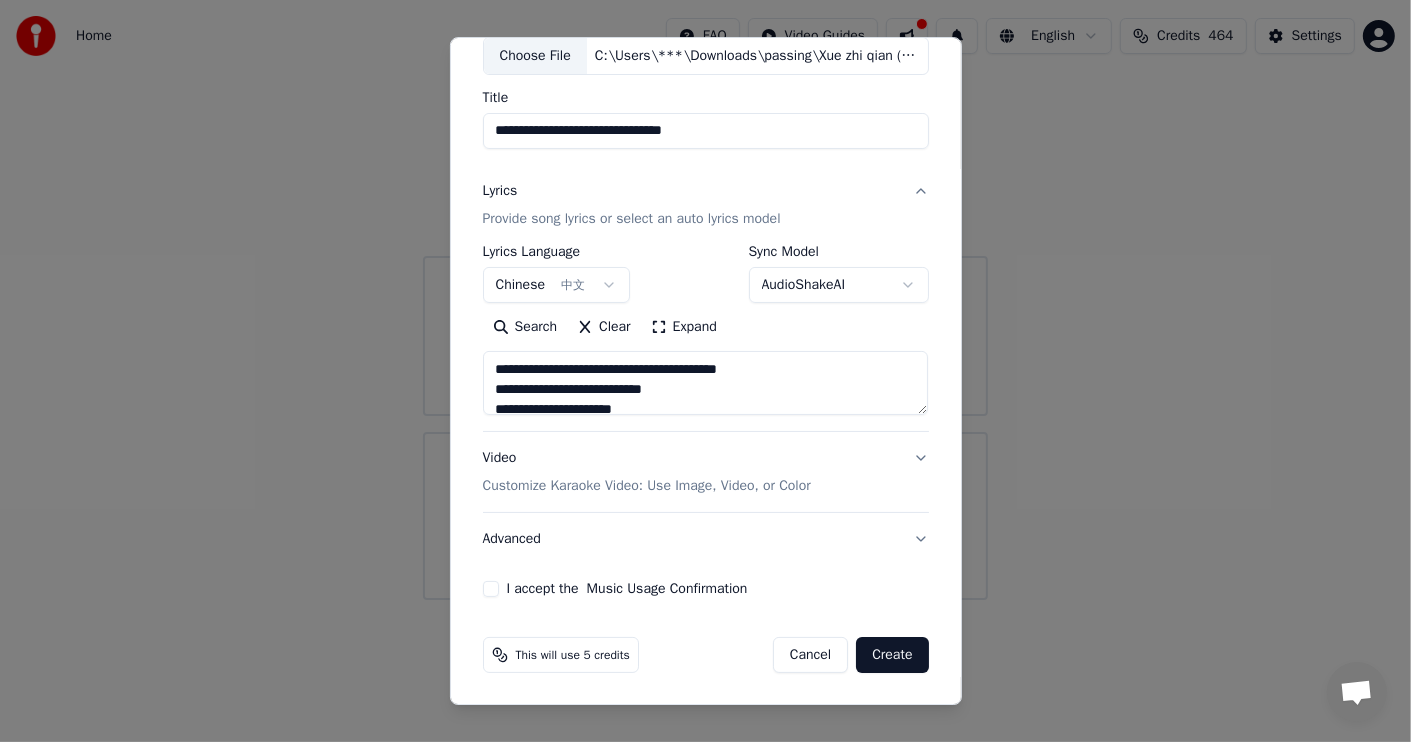 click on "I accept the   Music Usage Confirmation" at bounding box center [491, 589] 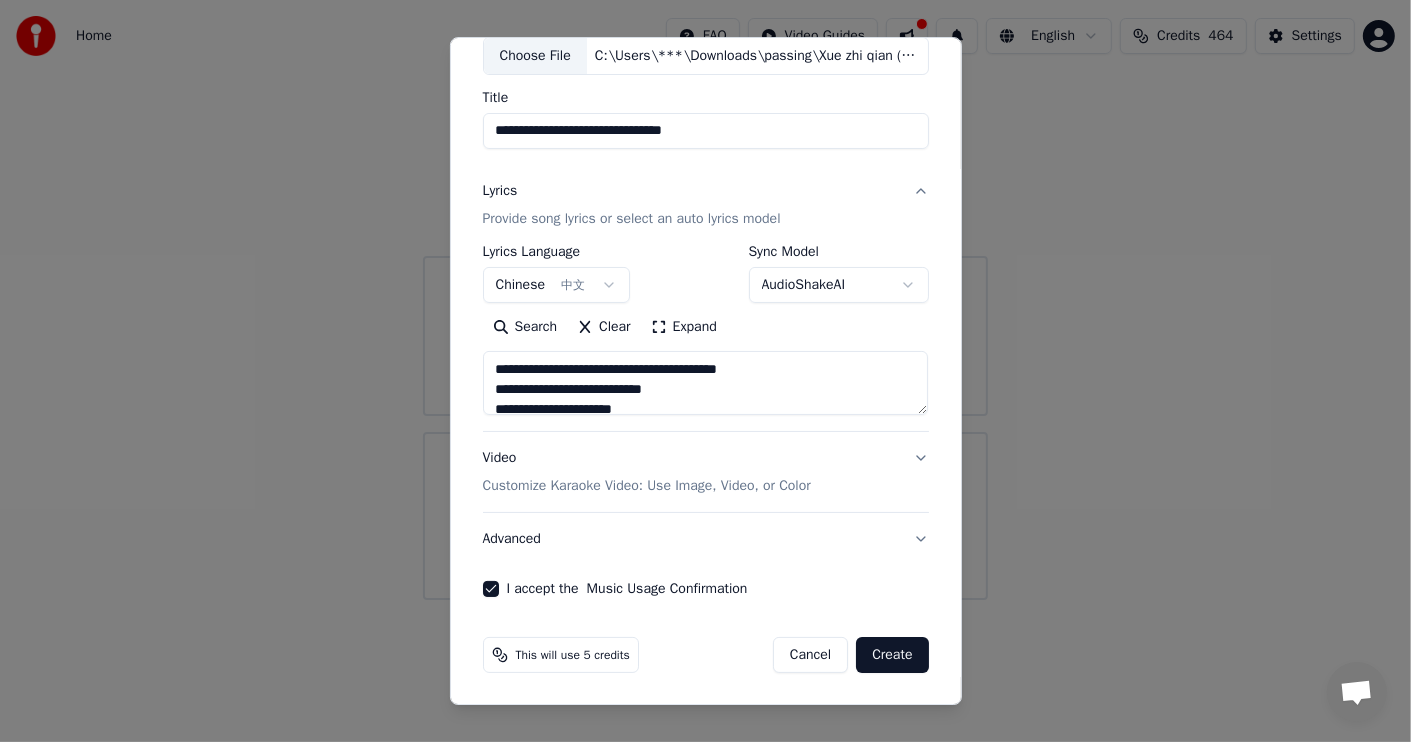 scroll, scrollTop: 0, scrollLeft: 0, axis: both 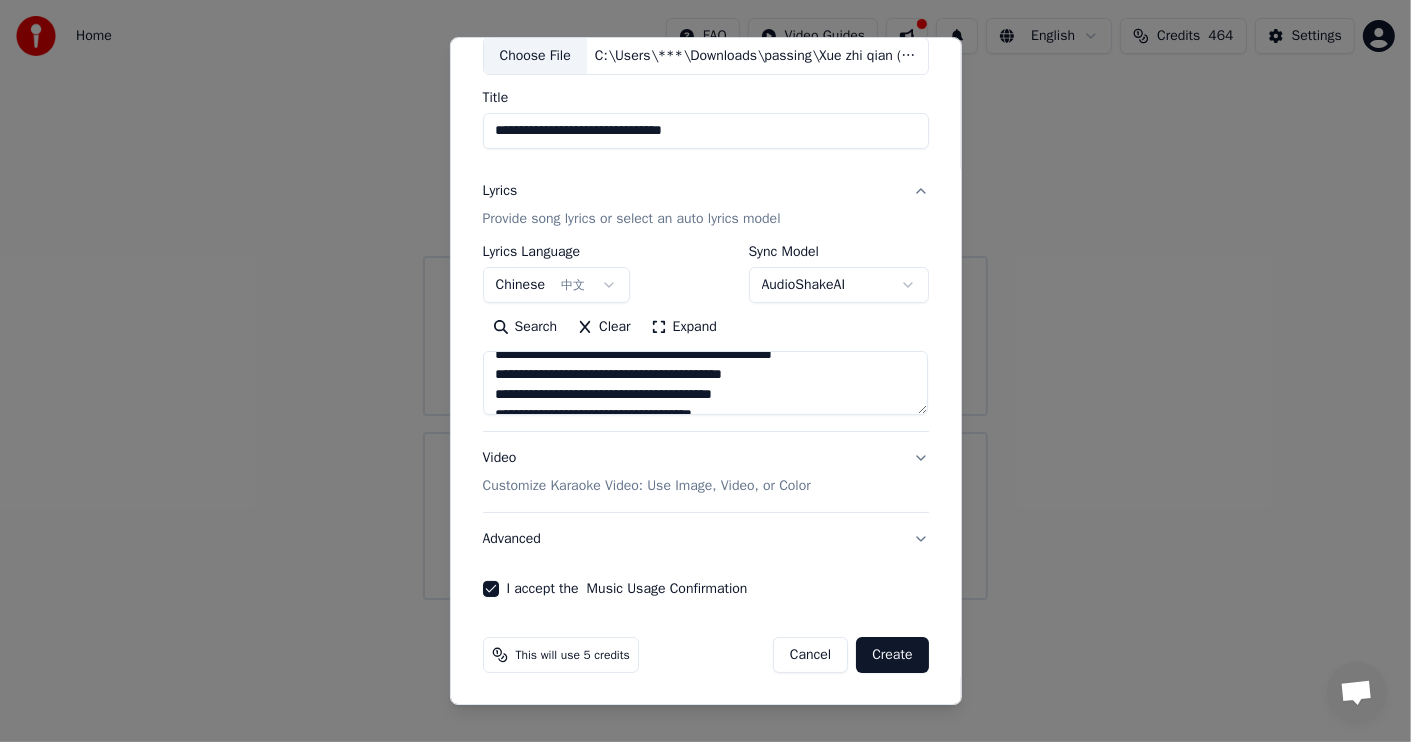 click on "Customize Karaoke Video: Use Image, Video, or Color" at bounding box center [647, 486] 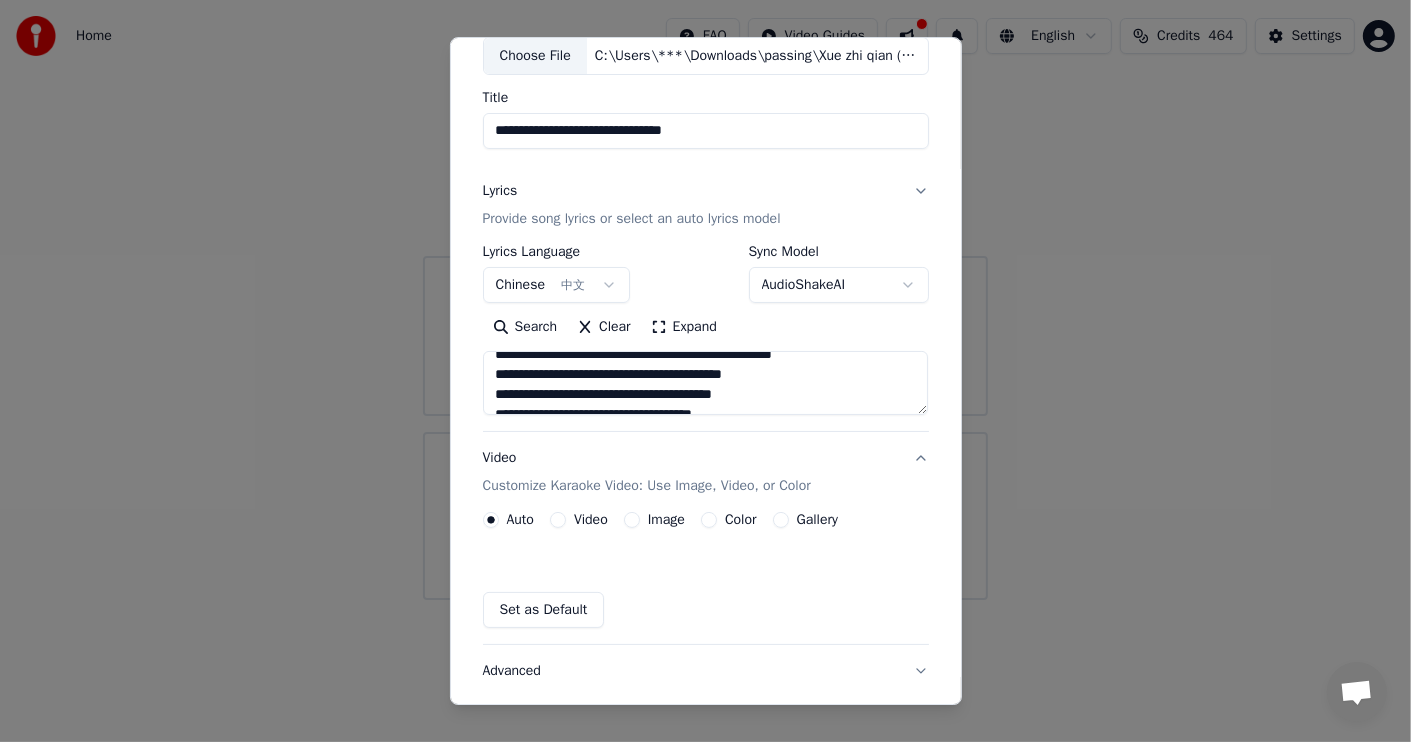 scroll, scrollTop: 69, scrollLeft: 0, axis: vertical 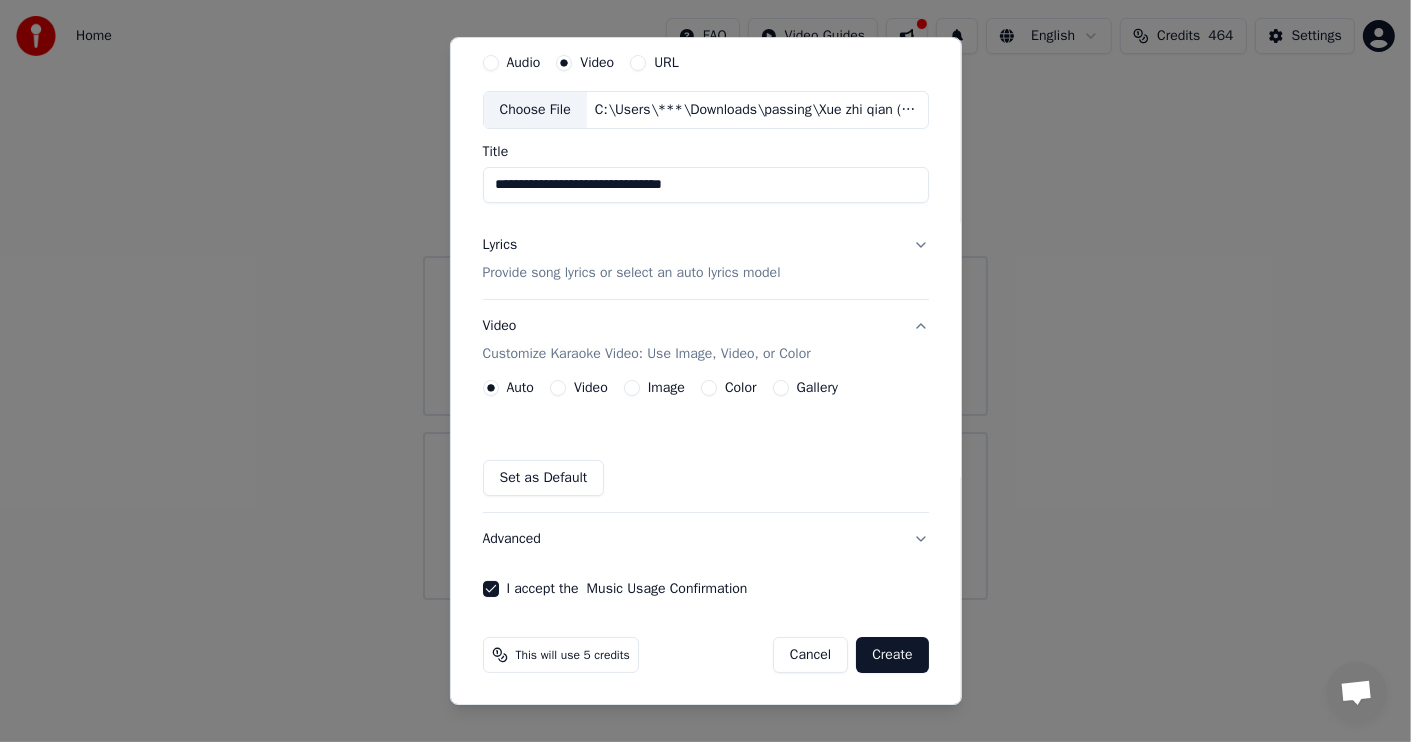 click on "Color" at bounding box center (709, 388) 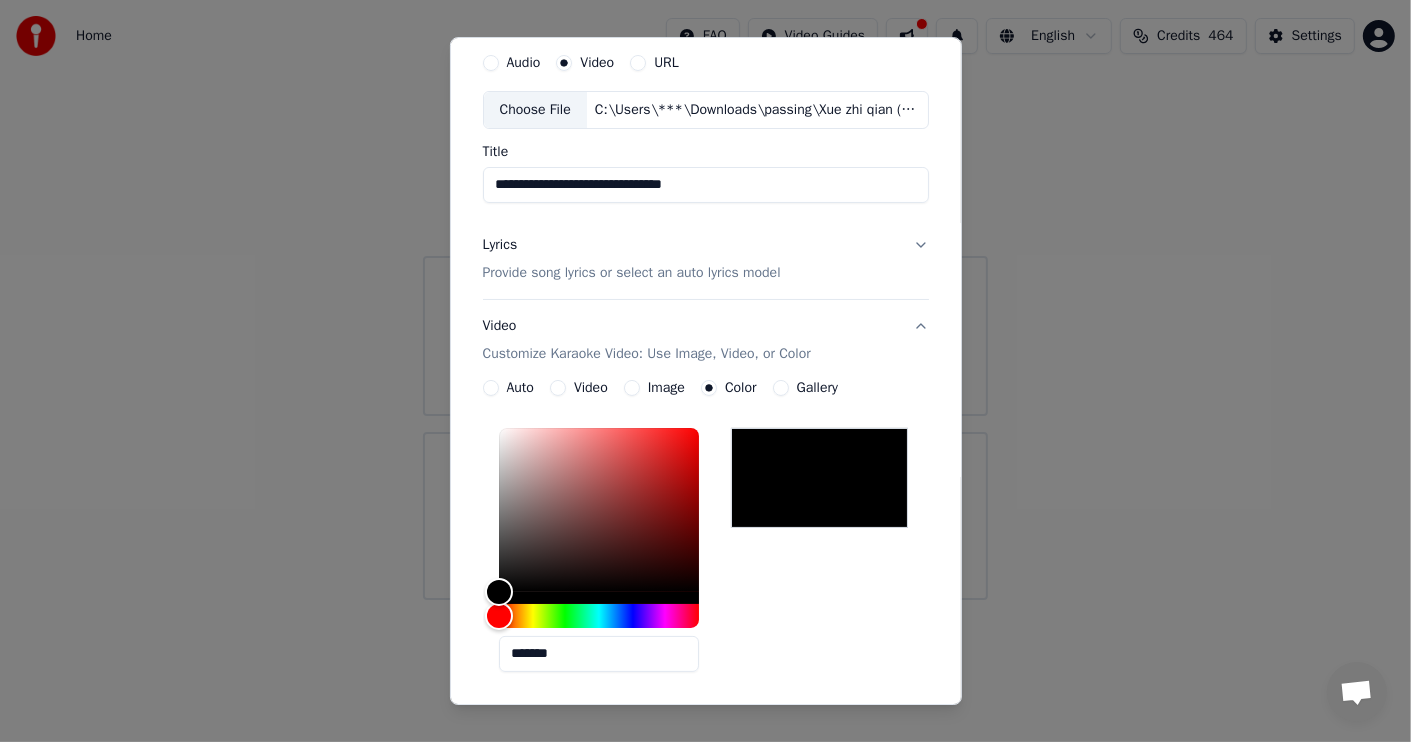 click on "Gallery" at bounding box center [781, 388] 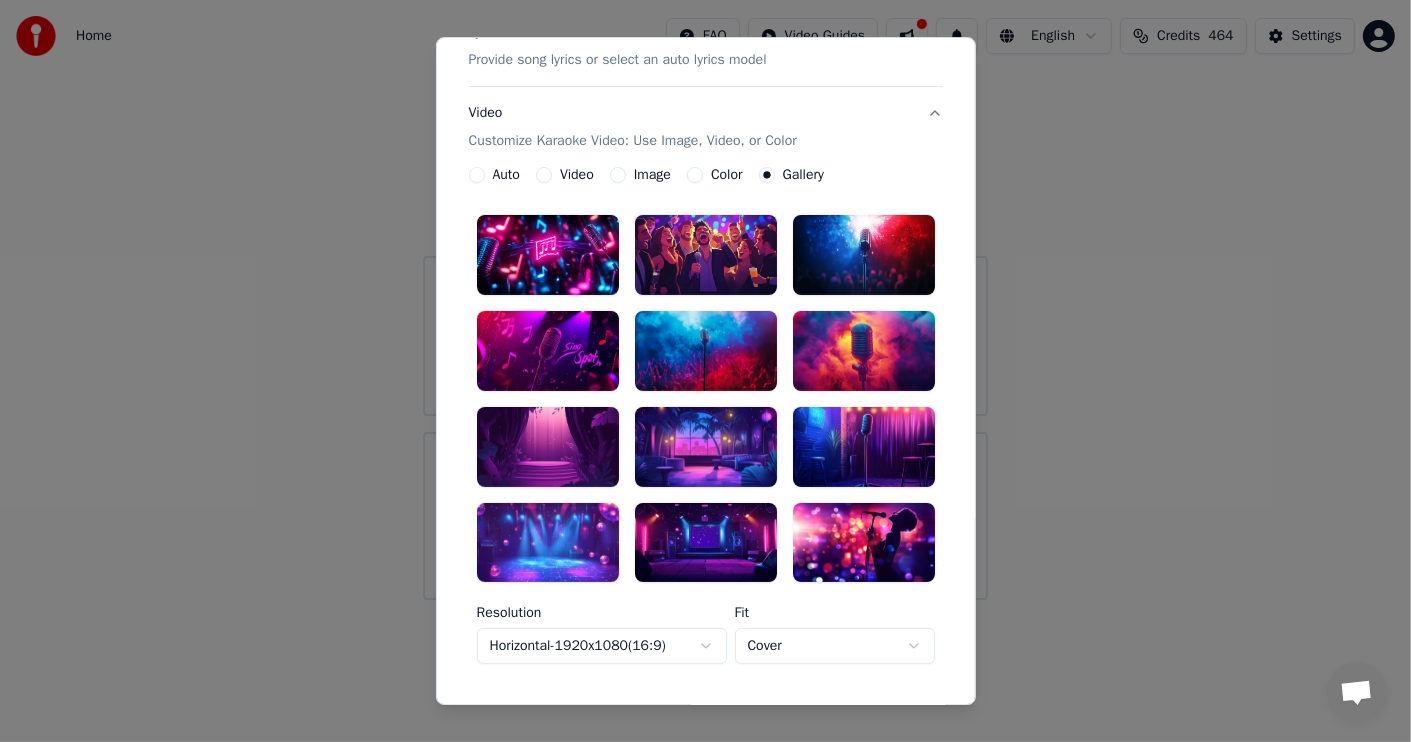 scroll, scrollTop: 269, scrollLeft: 0, axis: vertical 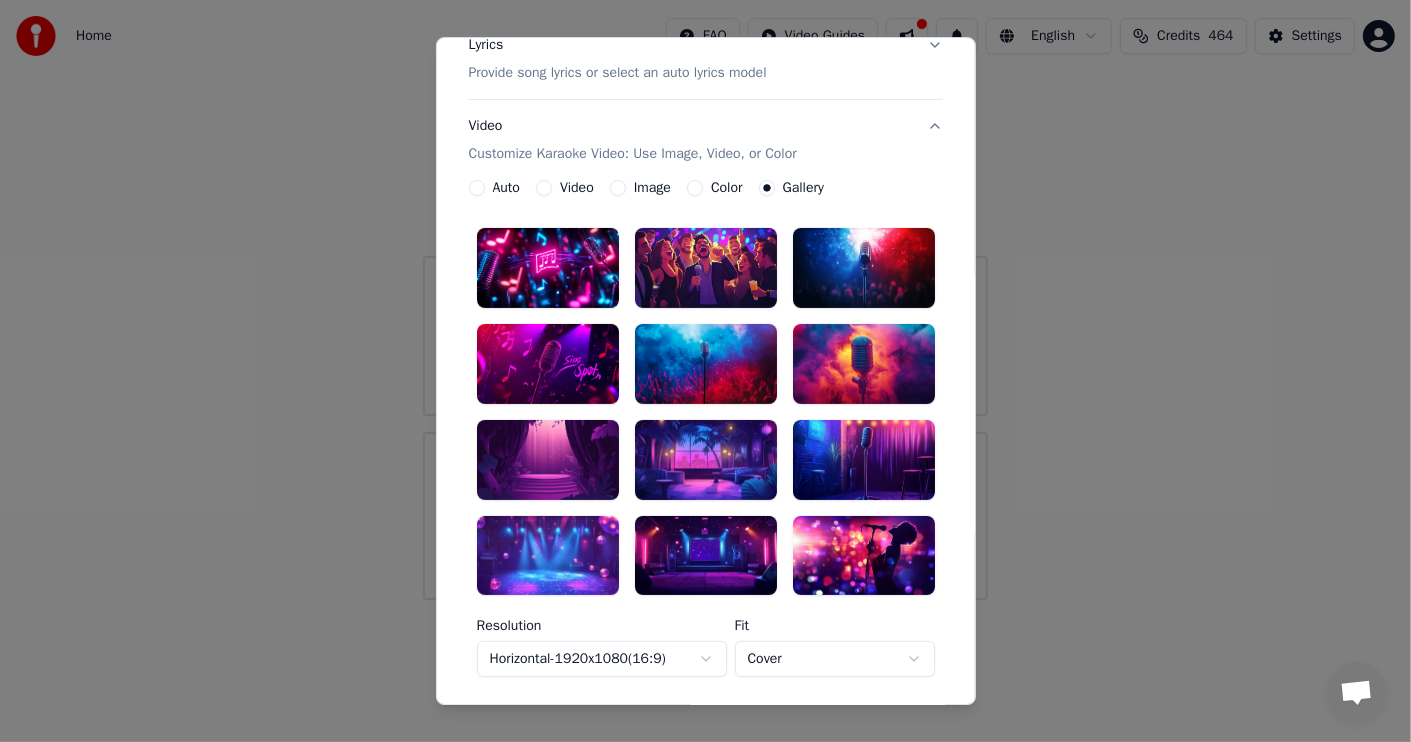 click on "Image" at bounding box center (652, 188) 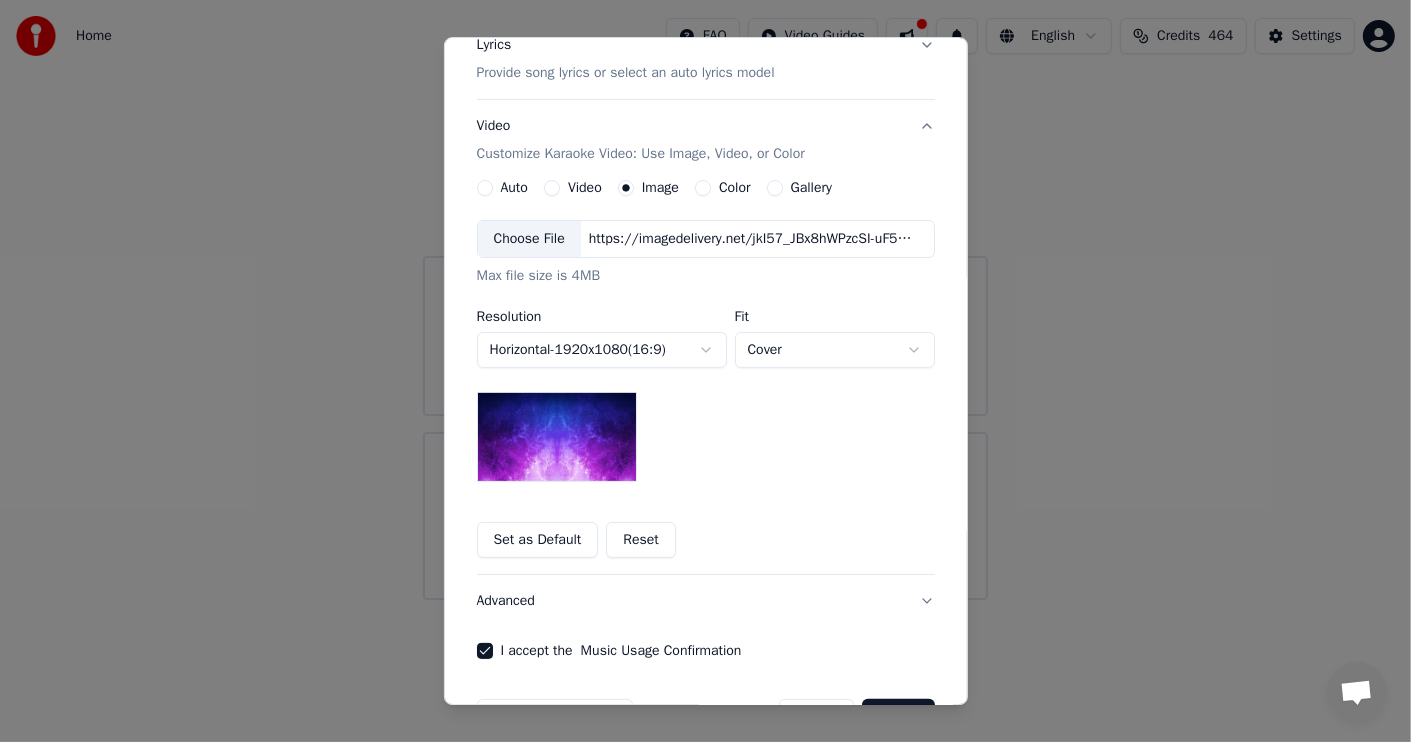 click on "Video" at bounding box center (573, 188) 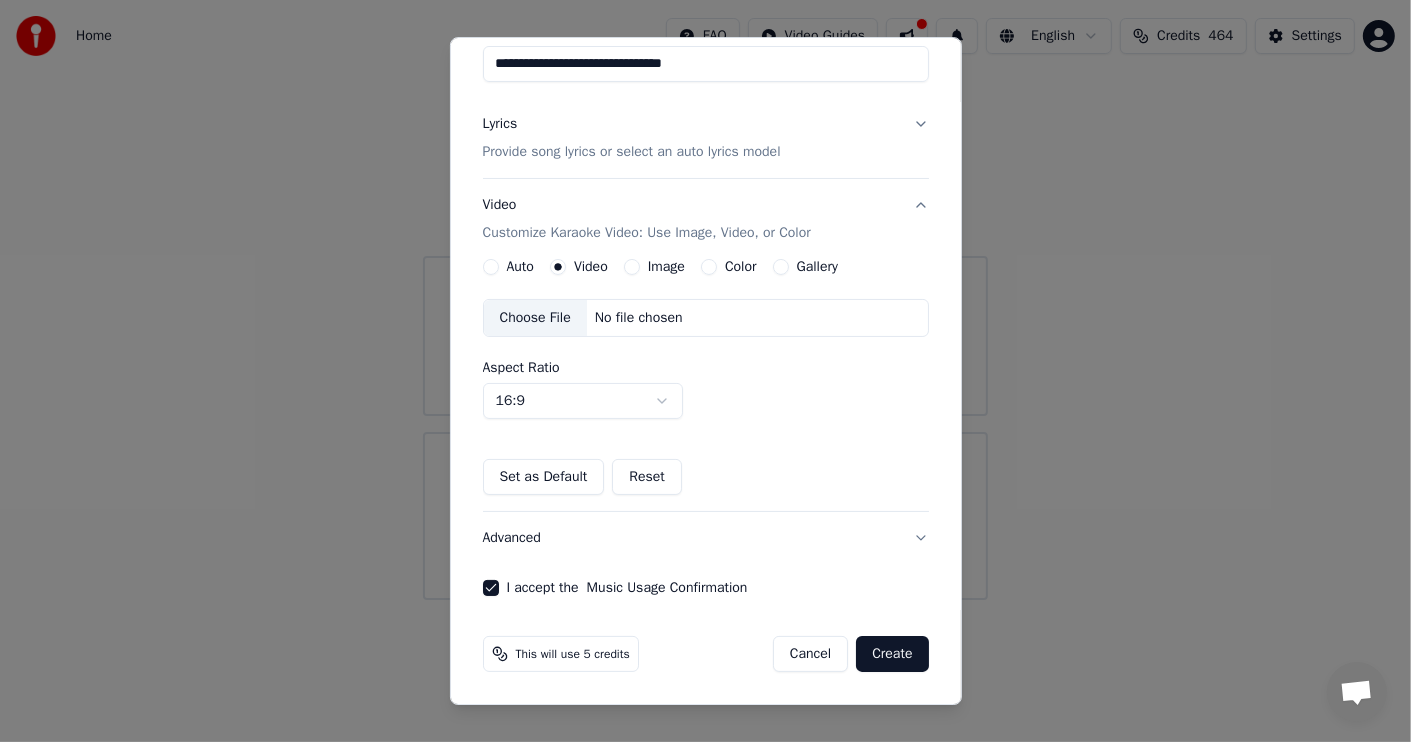 scroll, scrollTop: 189, scrollLeft: 0, axis: vertical 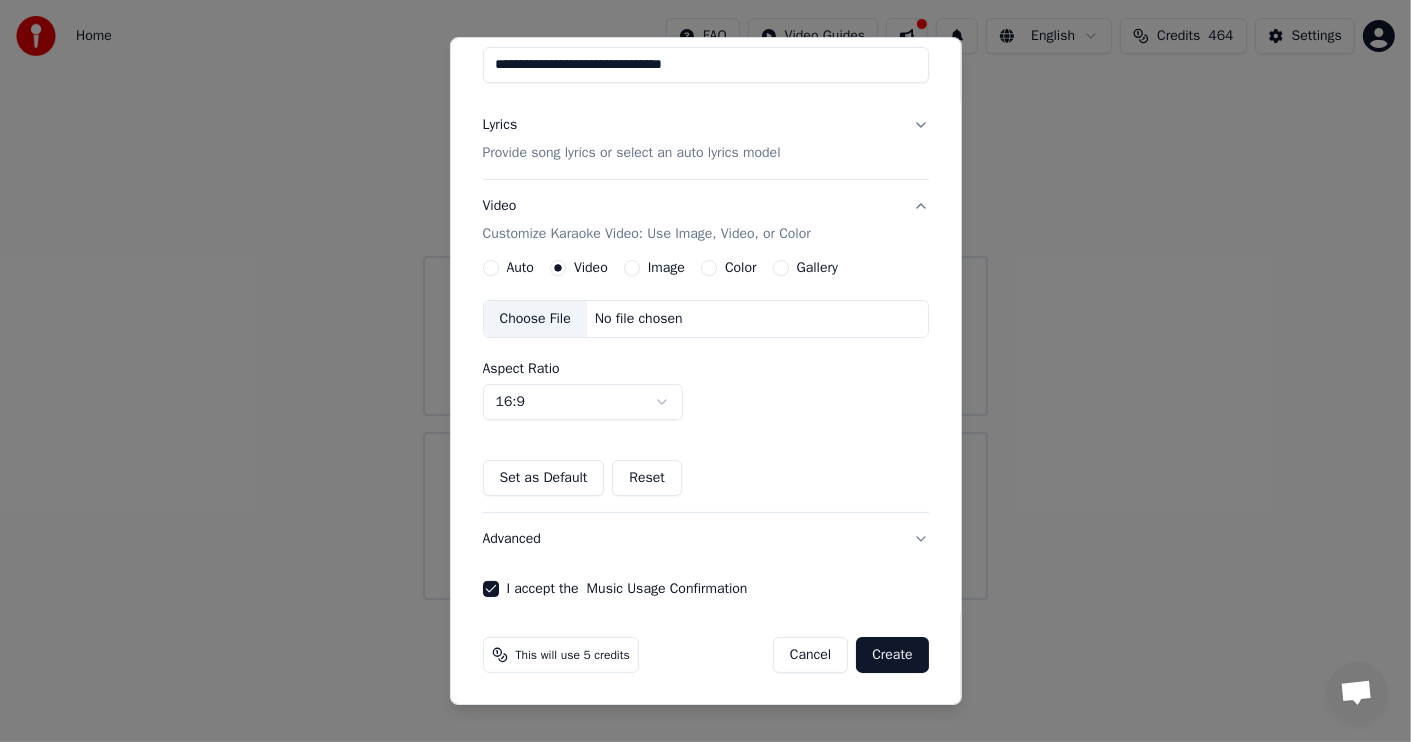click on "Auto" at bounding box center (491, 268) 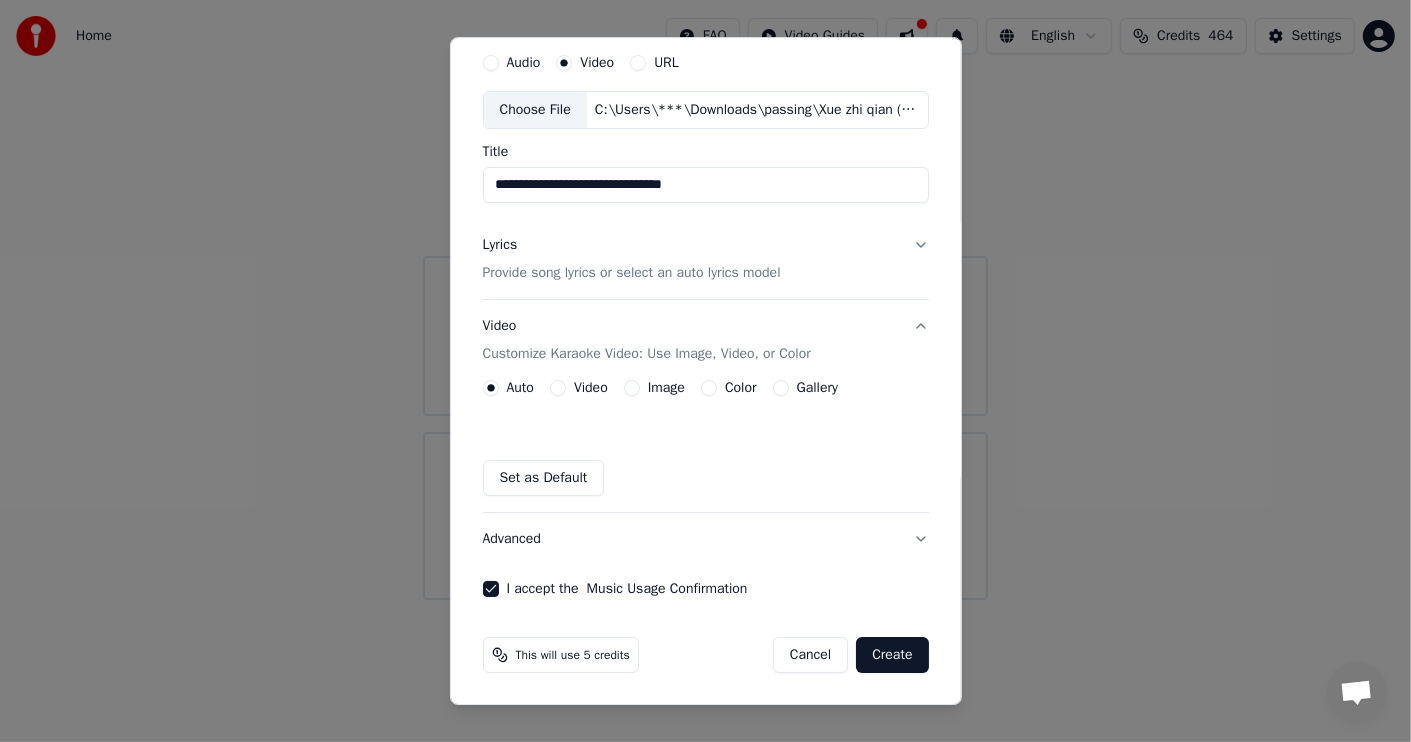 click on "Provide song lyrics or select an auto lyrics model" at bounding box center [632, 273] 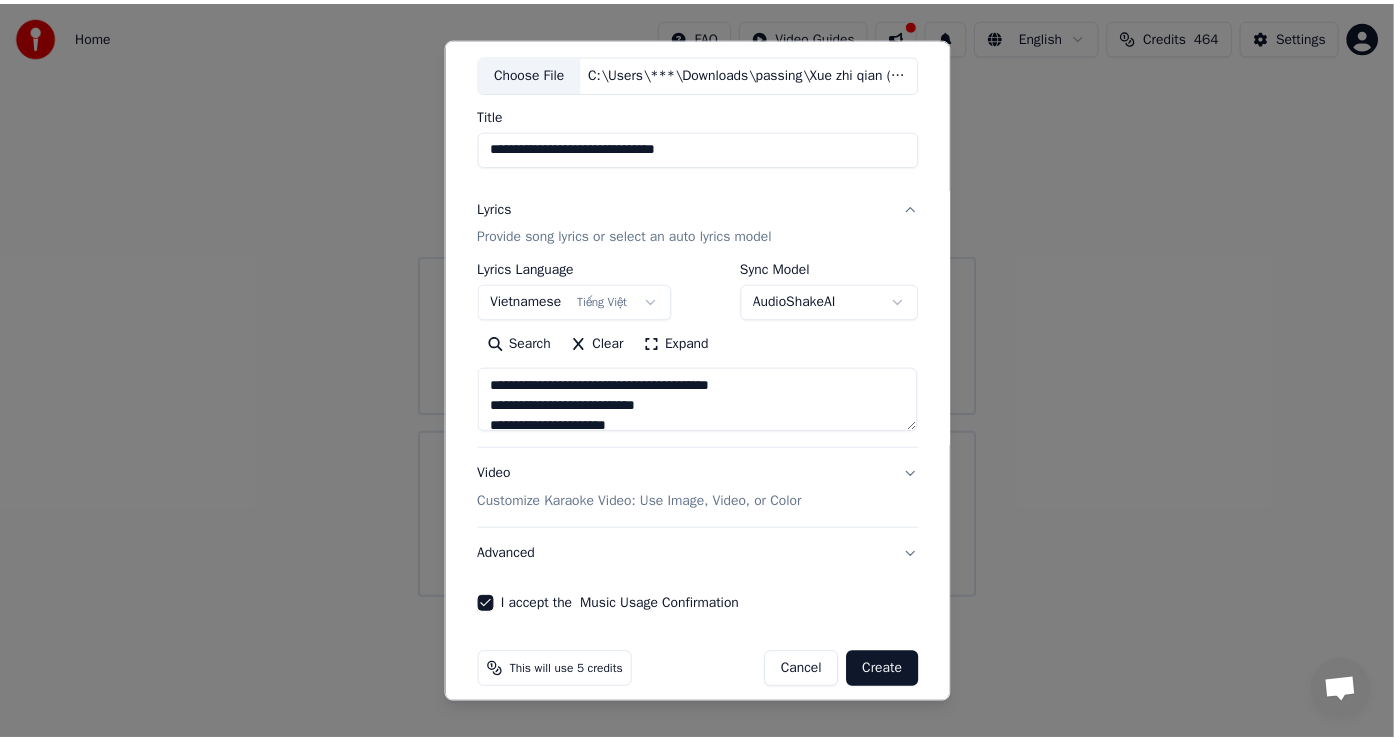 scroll, scrollTop: 123, scrollLeft: 0, axis: vertical 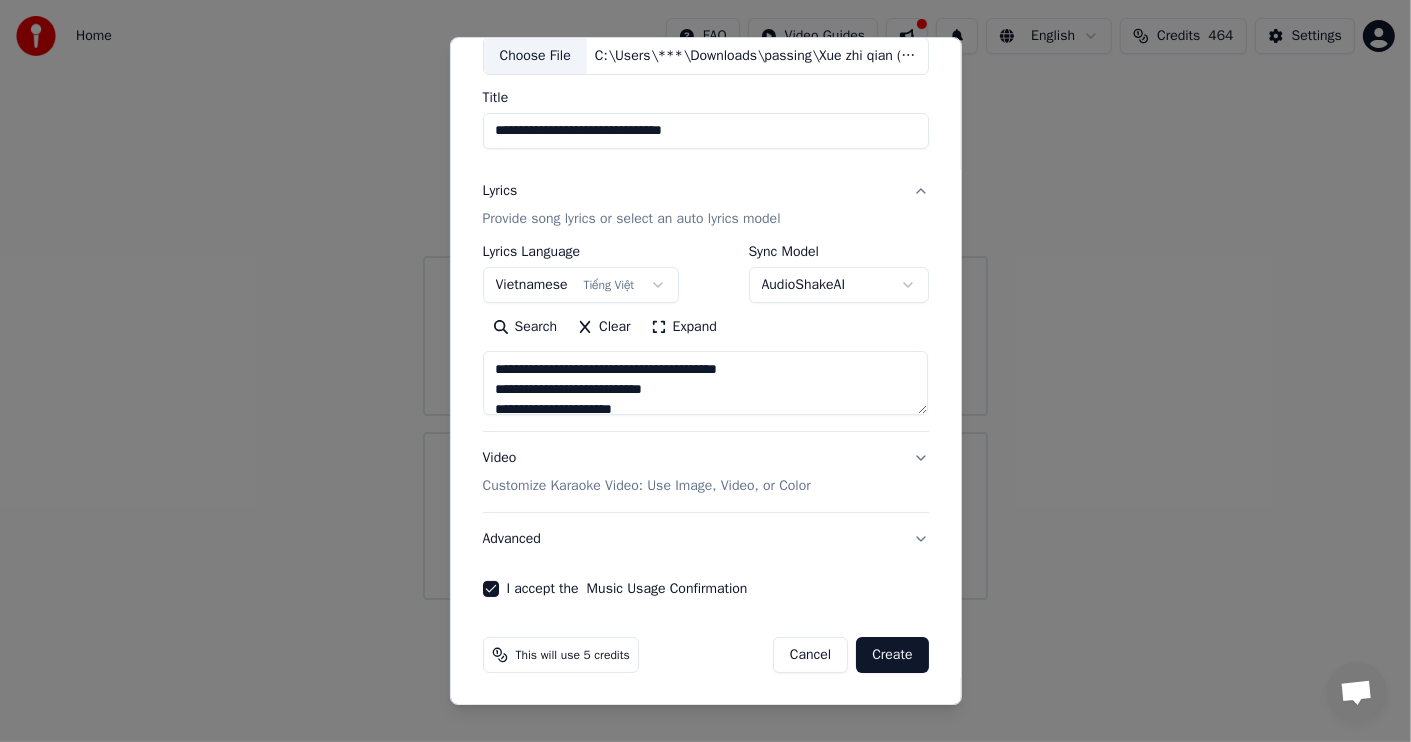 click on "Create" at bounding box center [892, 655] 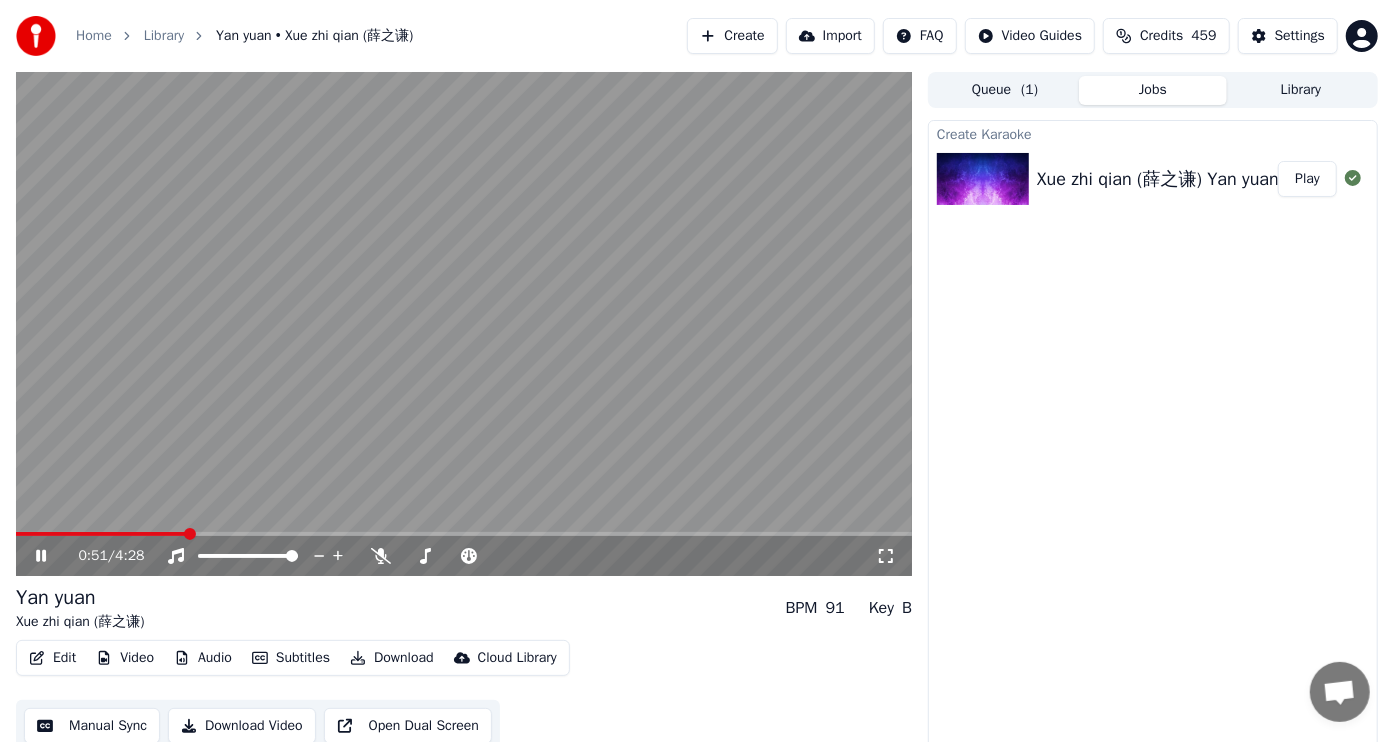 click 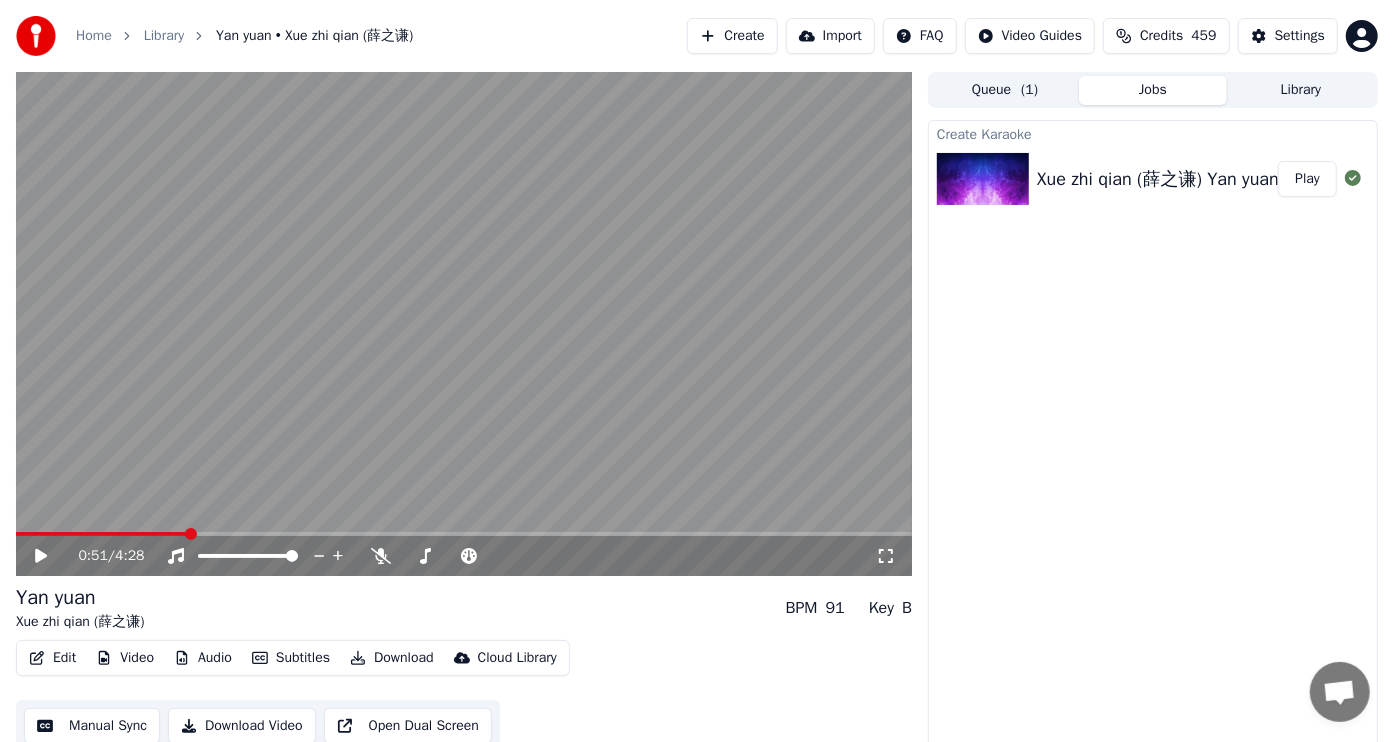 click on "Video" at bounding box center [125, 658] 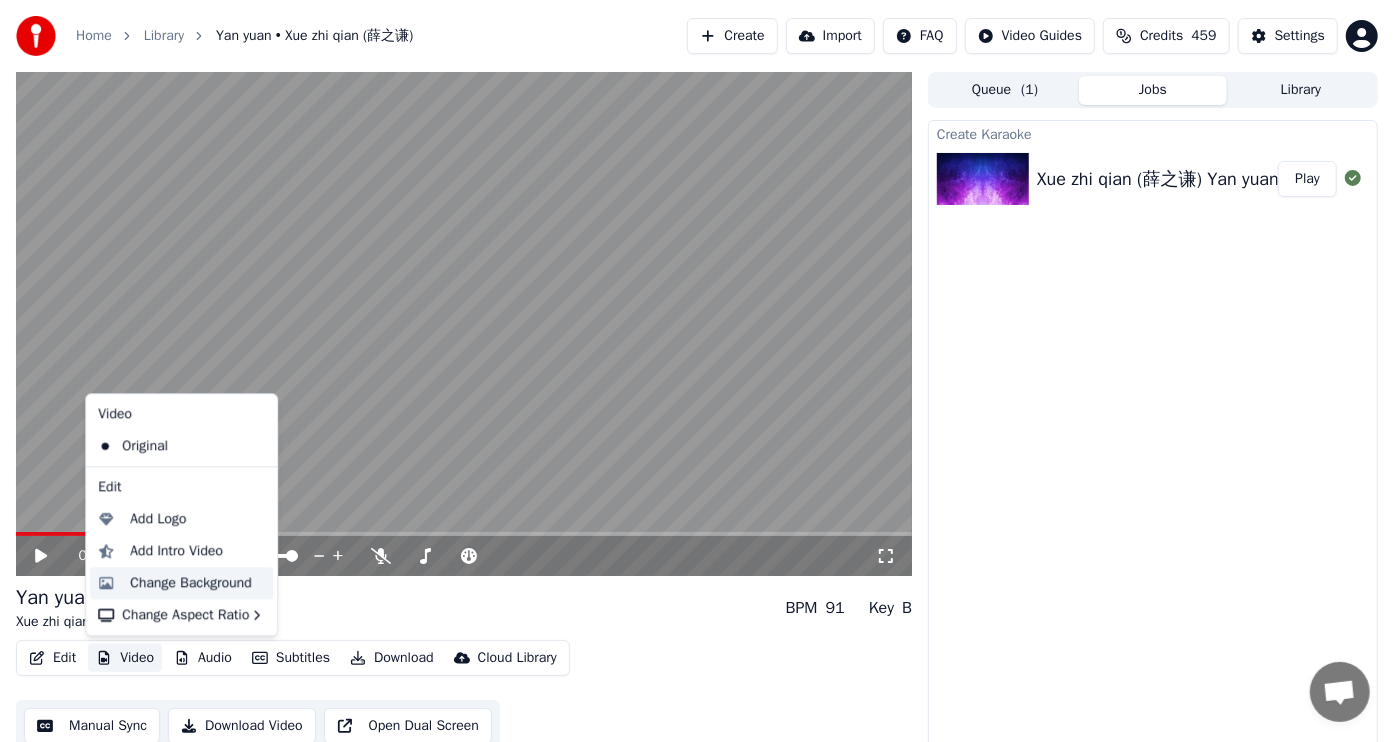 click on "Change Background" at bounding box center [191, 583] 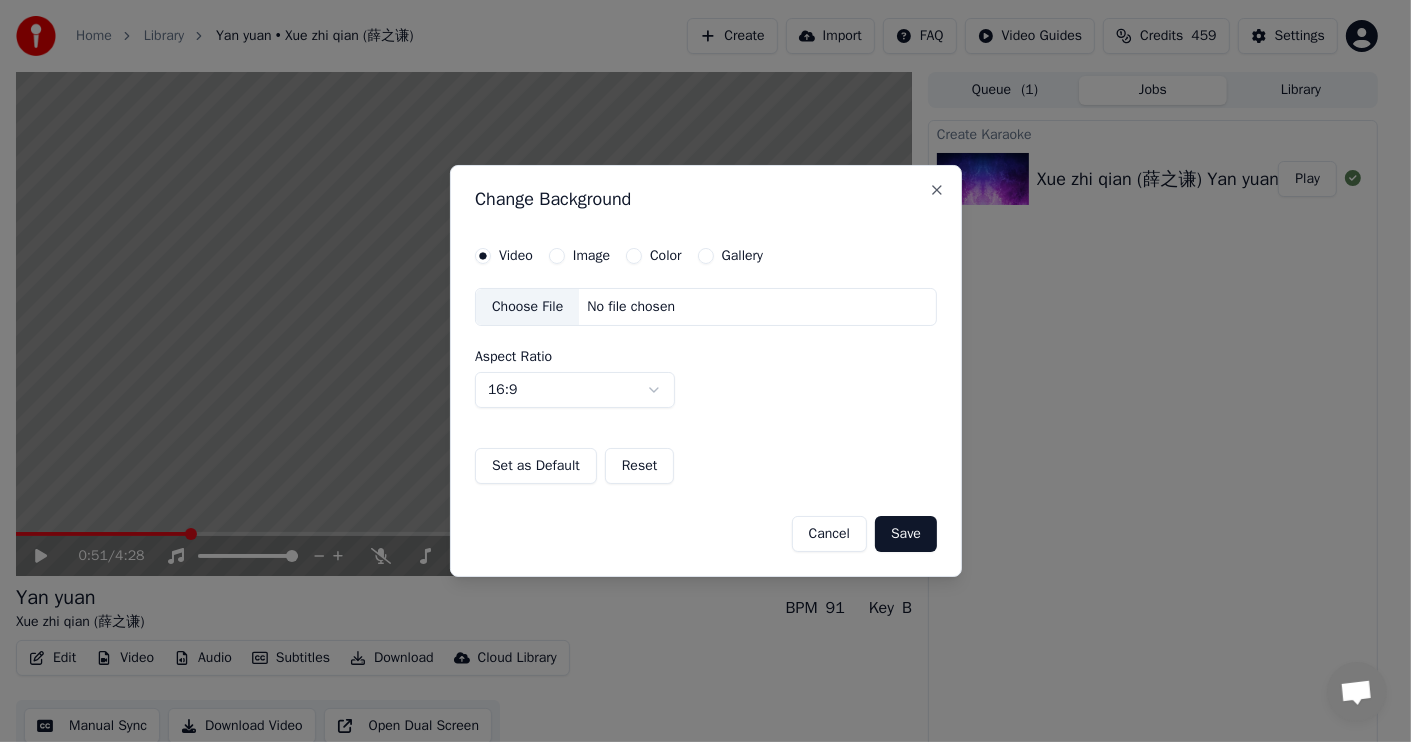 click on "Color" at bounding box center (634, 256) 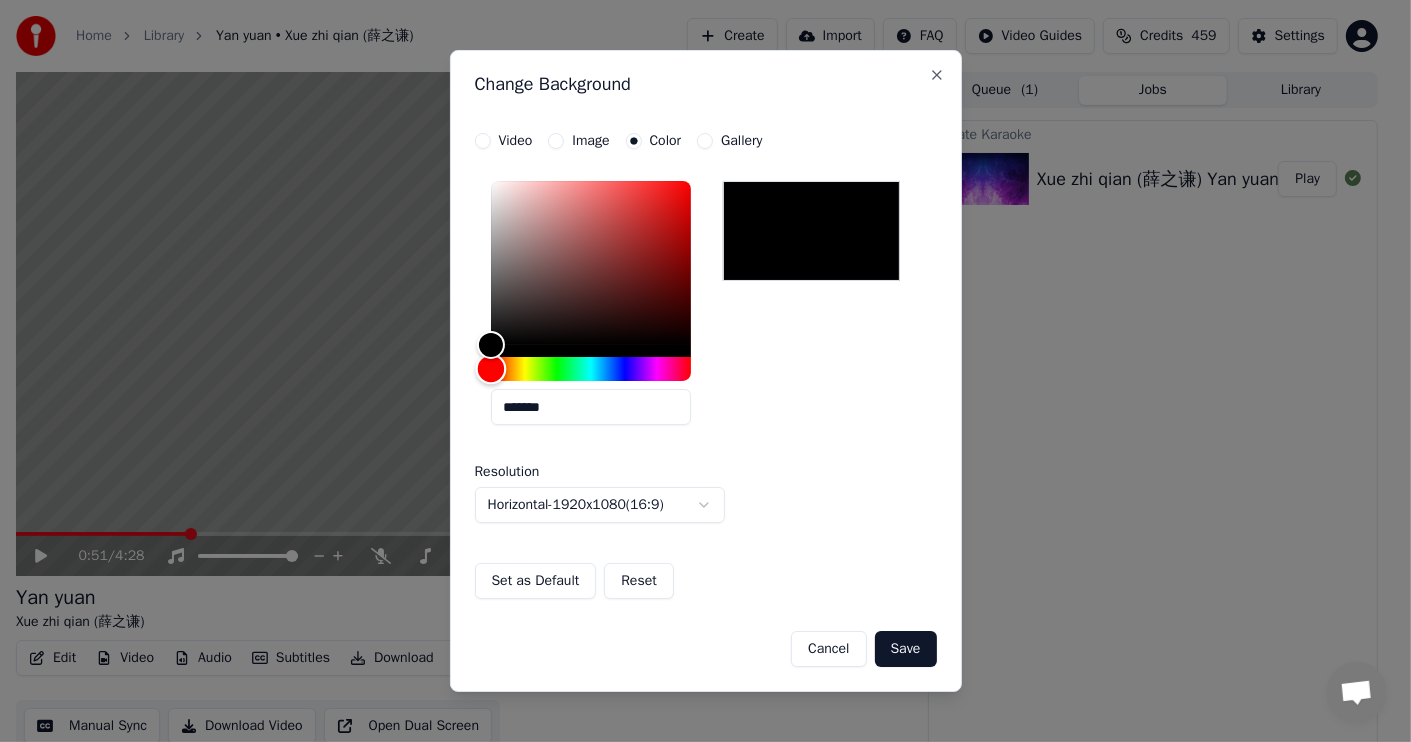 click at bounding box center [591, 369] 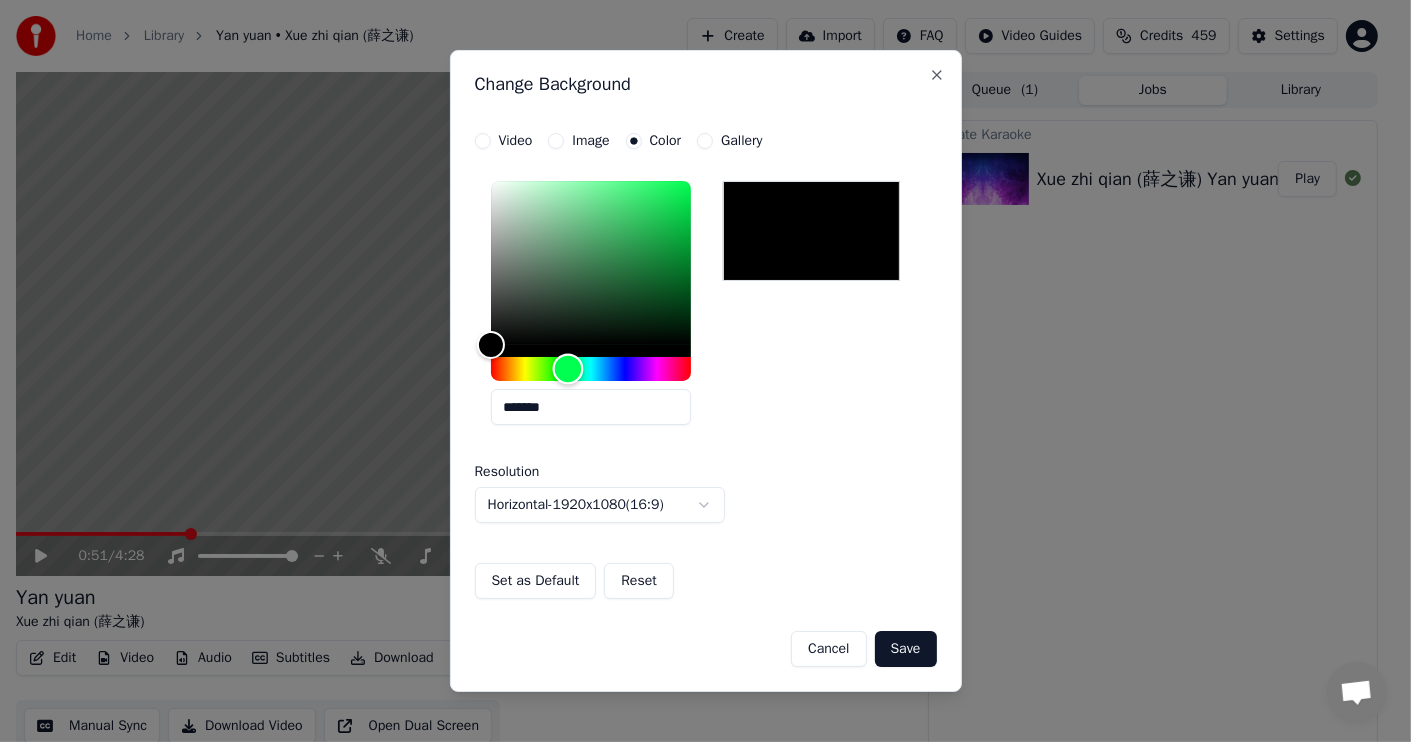click at bounding box center [591, 369] 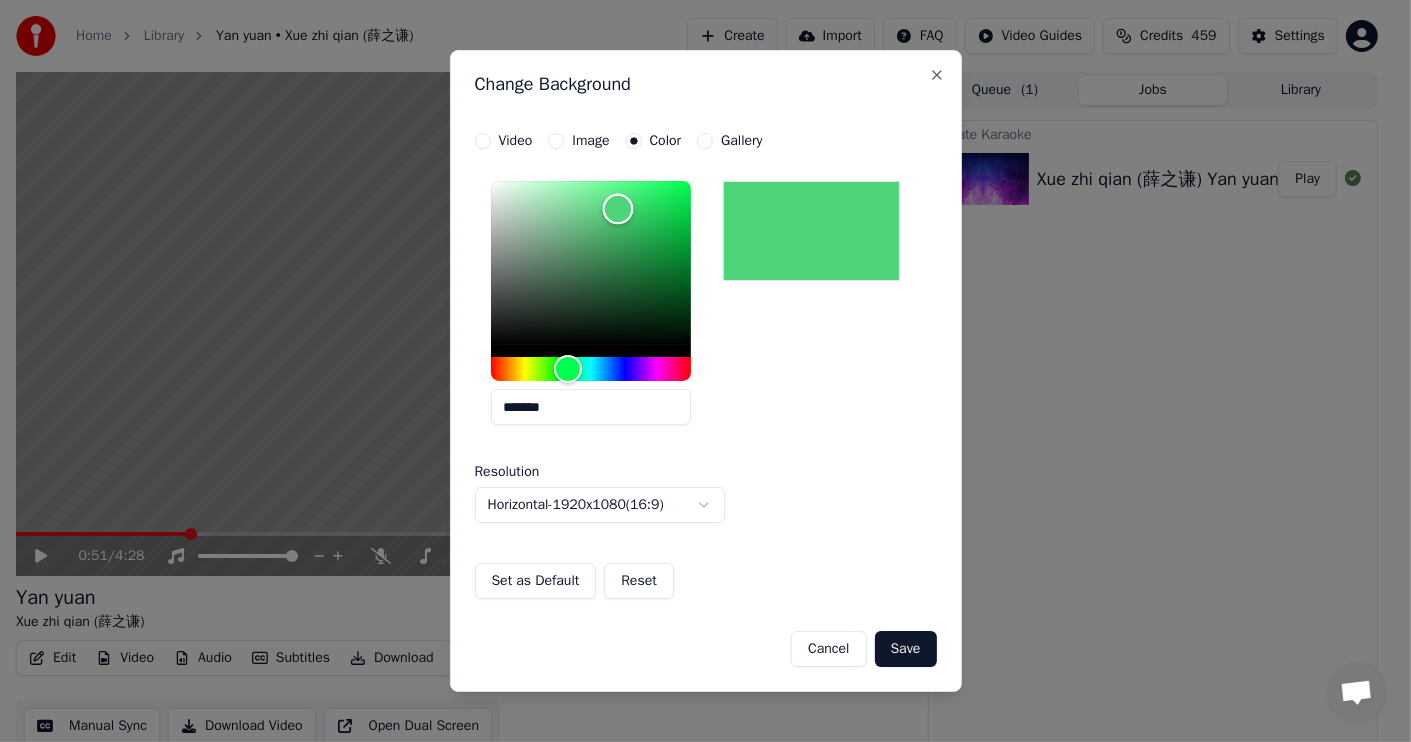 click at bounding box center (591, 263) 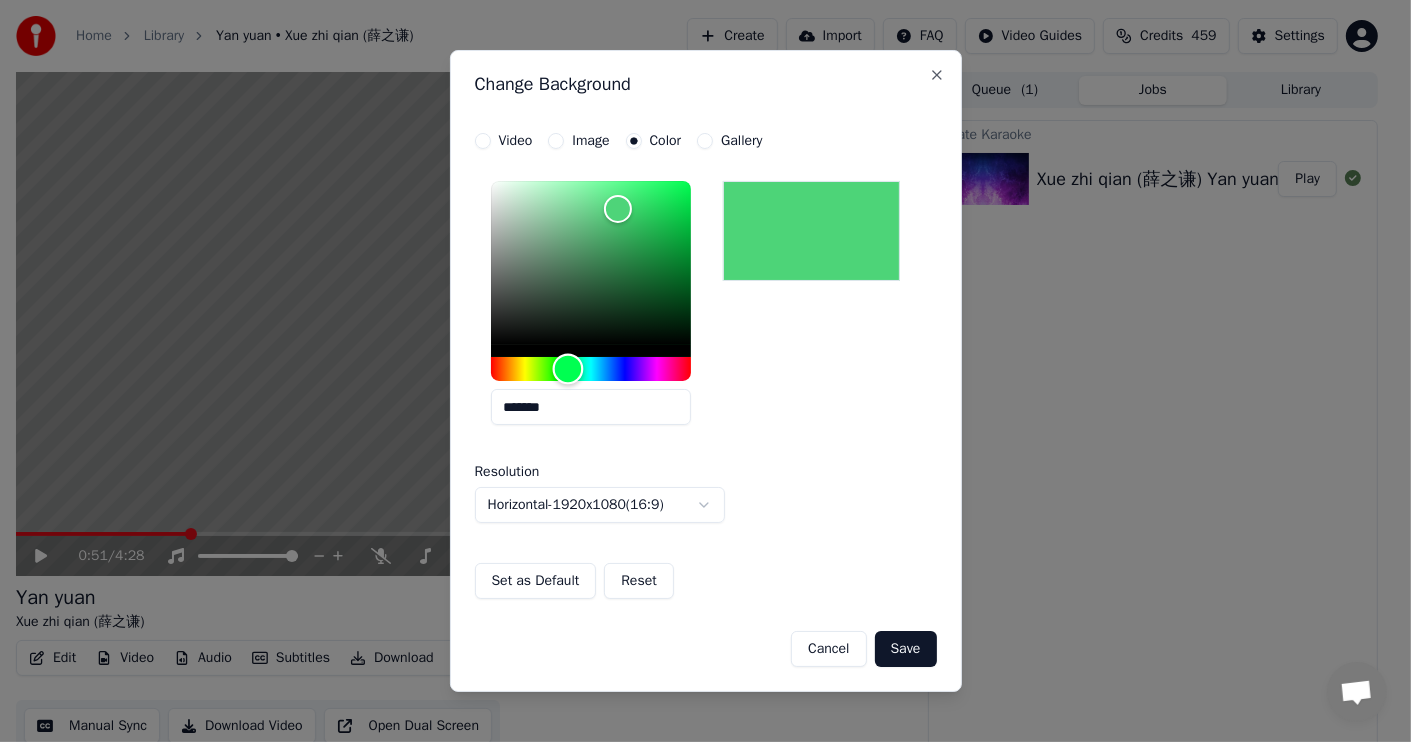 click at bounding box center [591, 369] 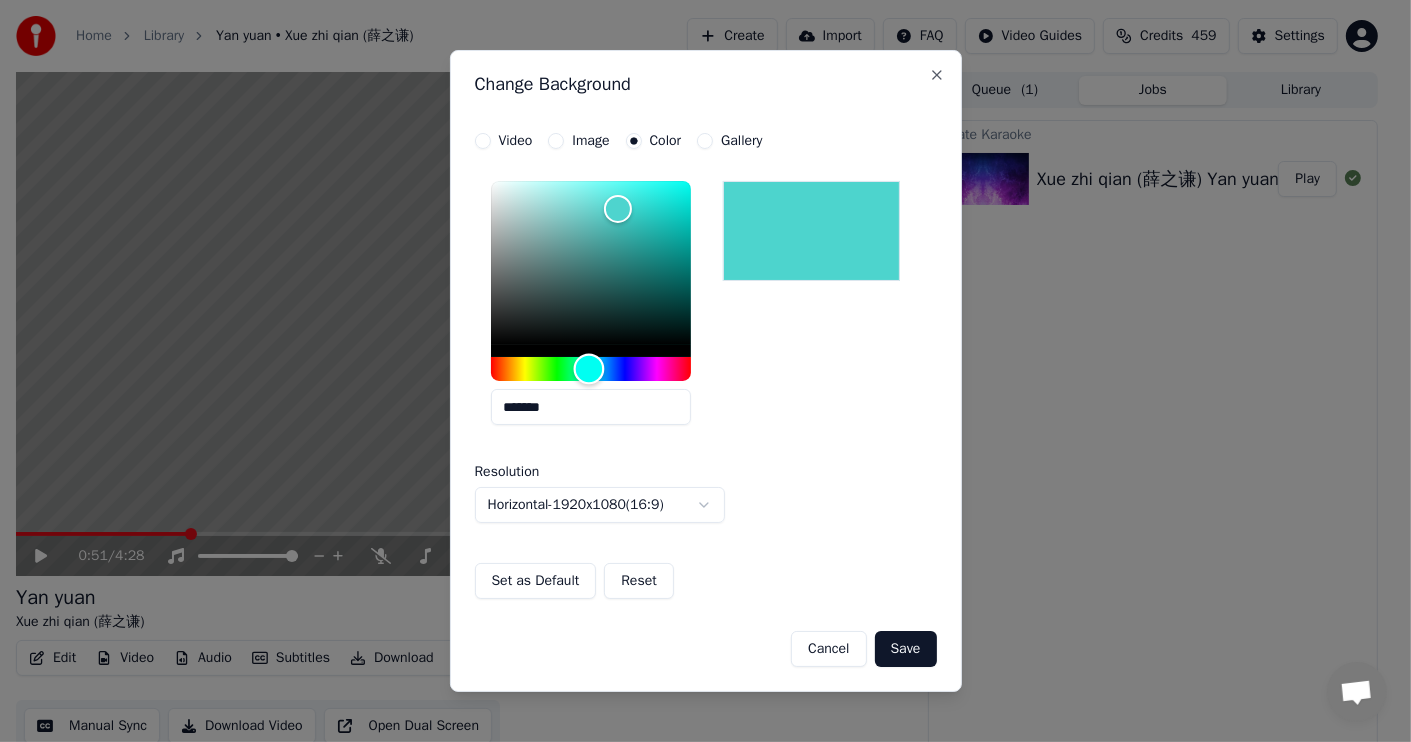 click at bounding box center [591, 369] 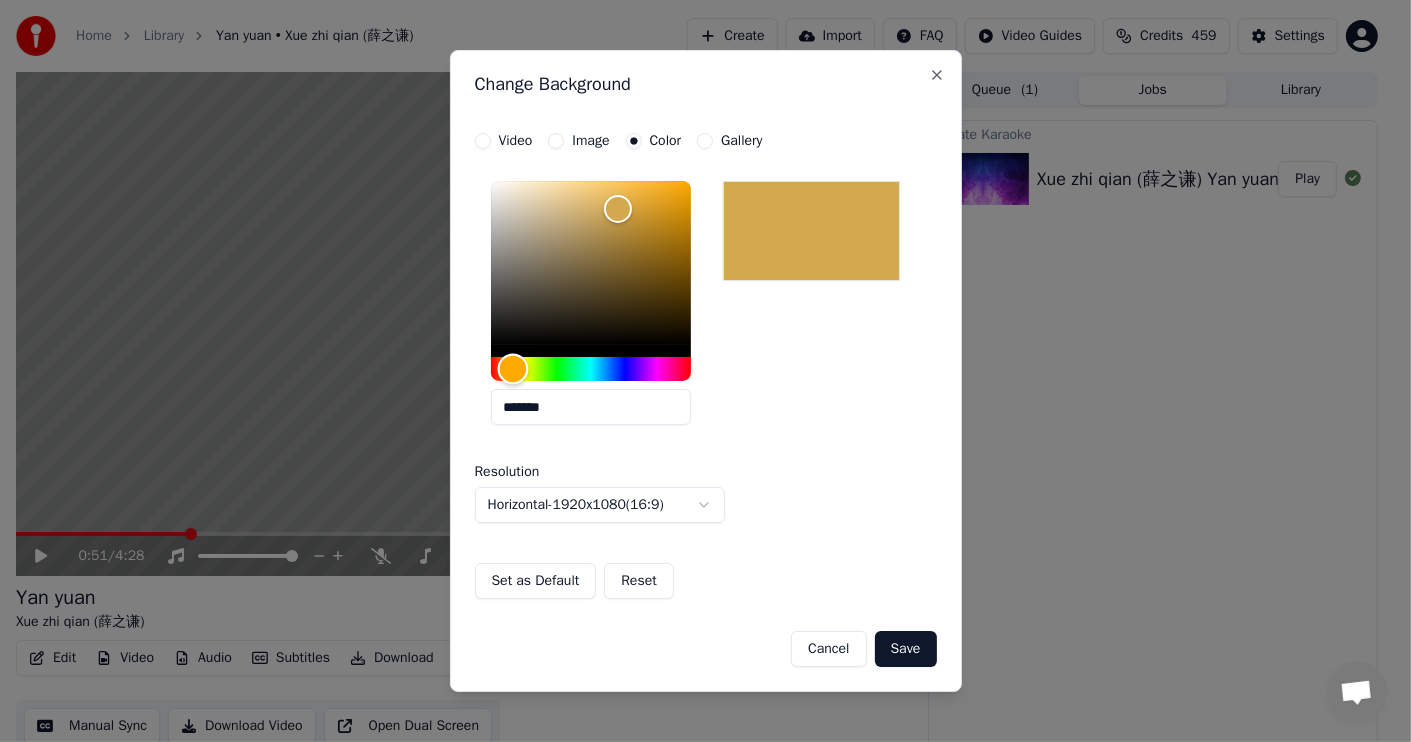 click at bounding box center (591, 369) 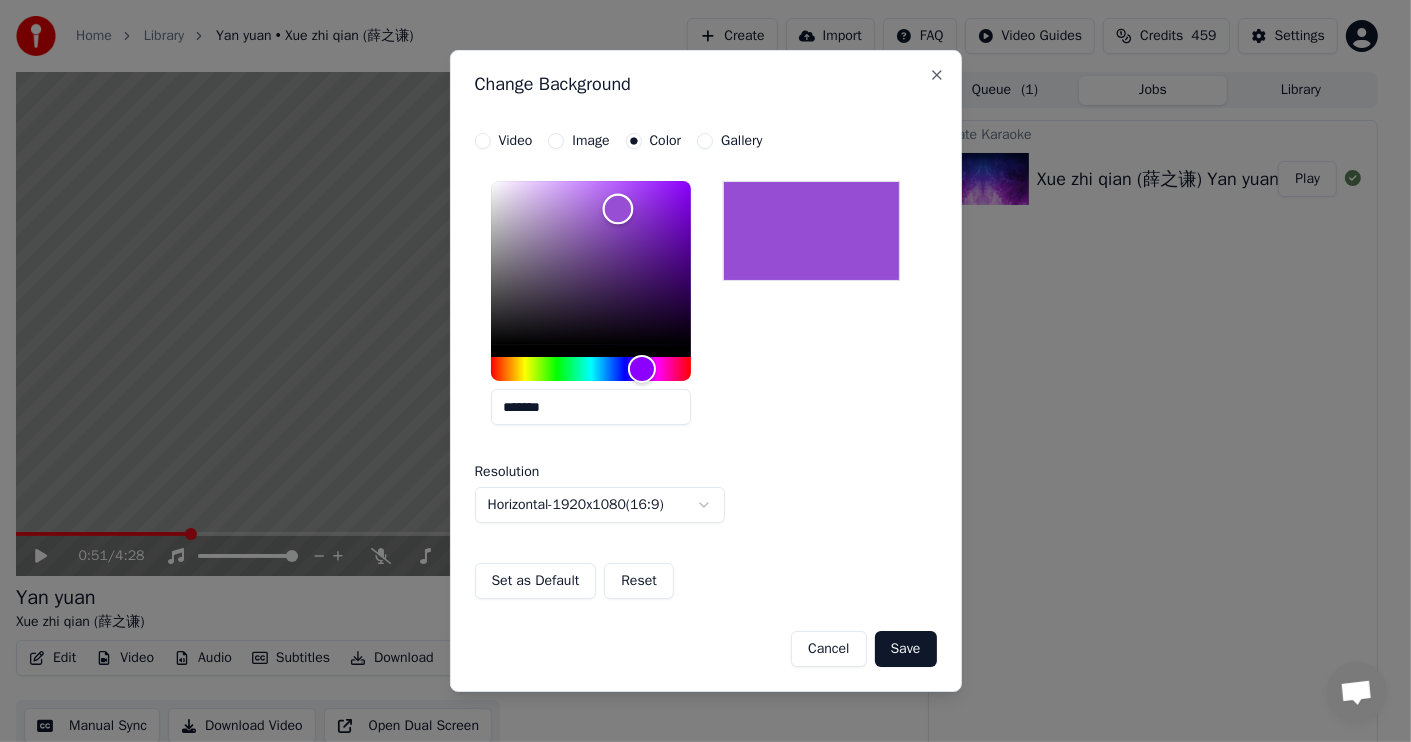 click at bounding box center (591, 263) 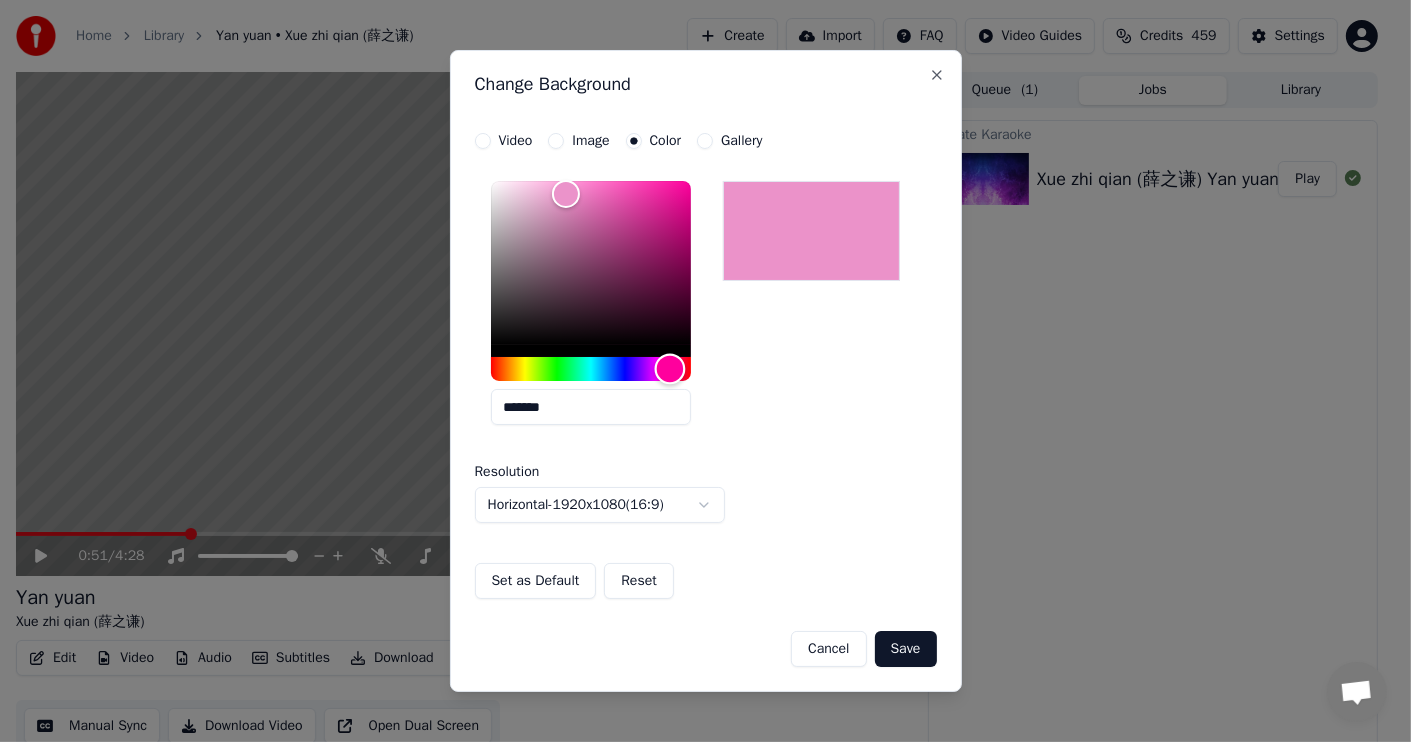 click at bounding box center [591, 369] 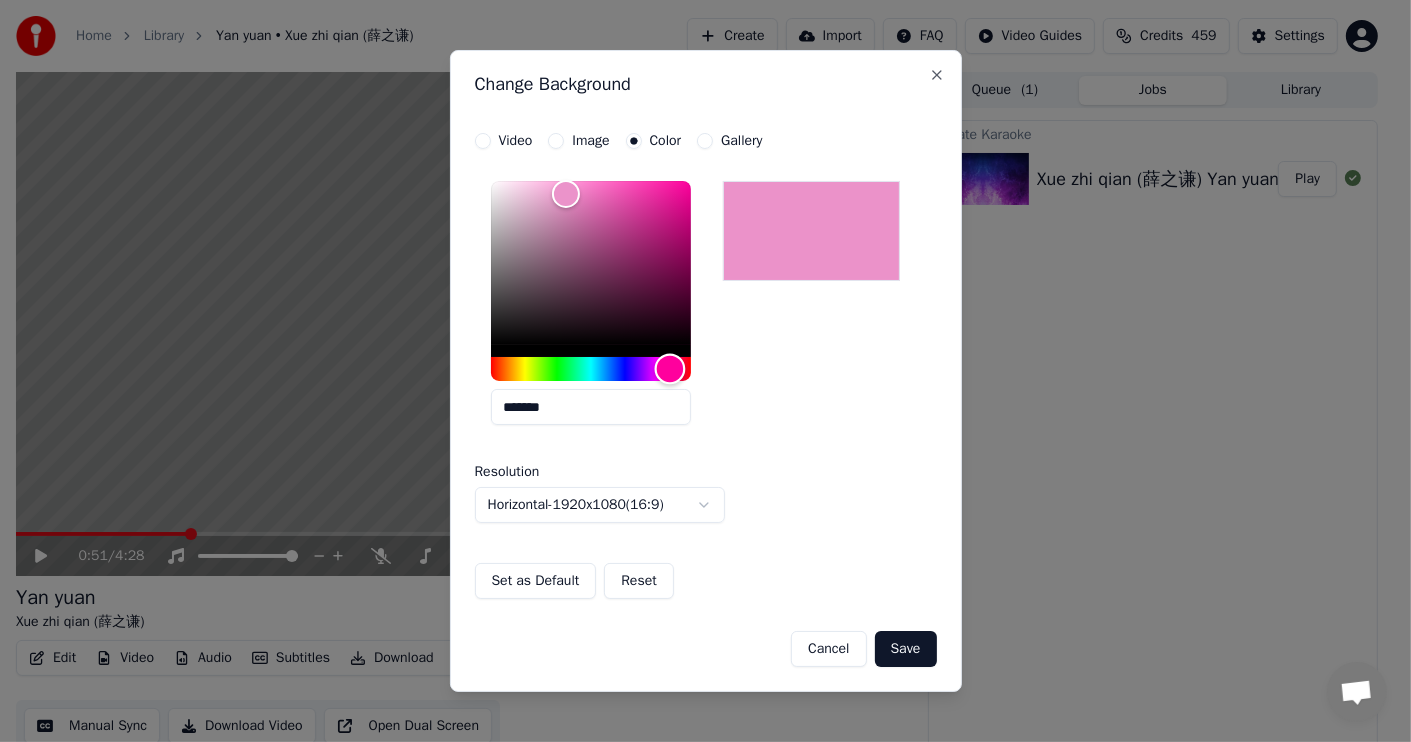 click at bounding box center (591, 369) 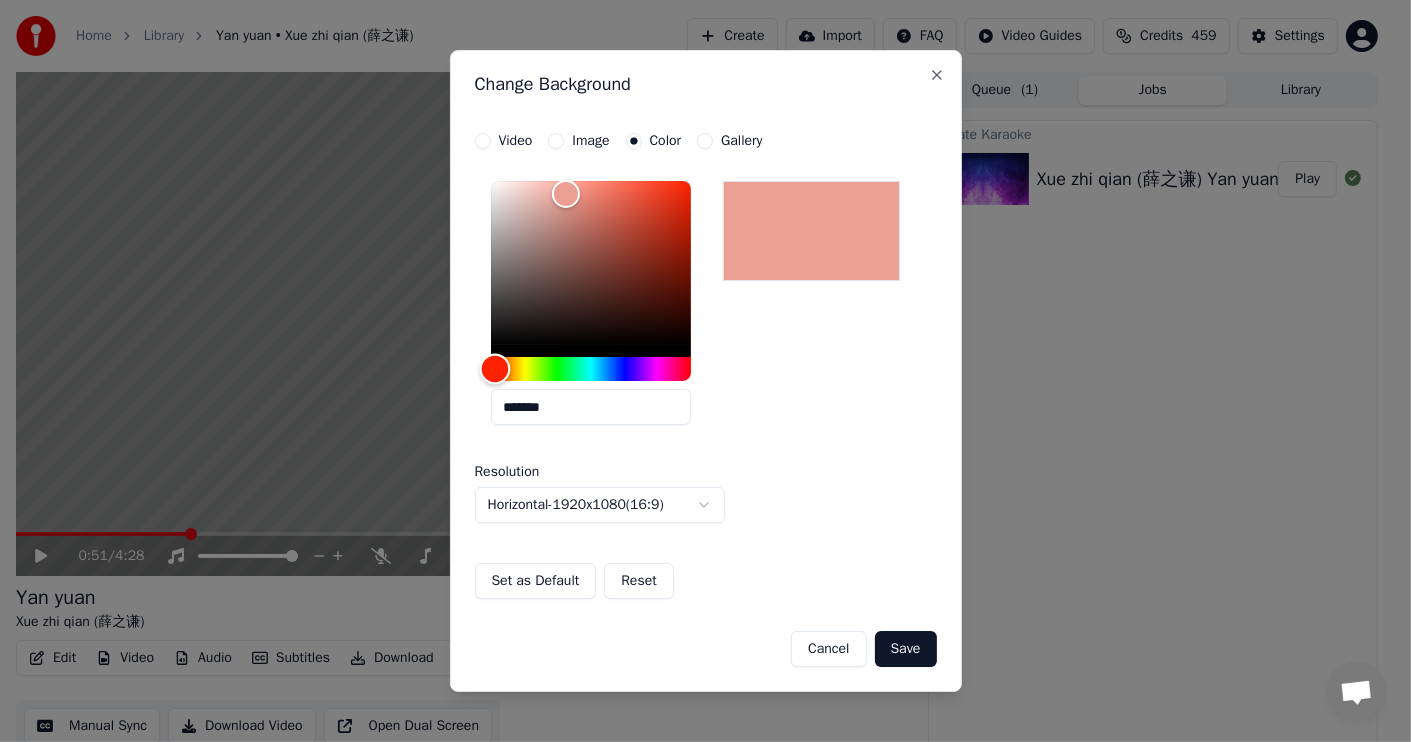 click at bounding box center [495, 369] 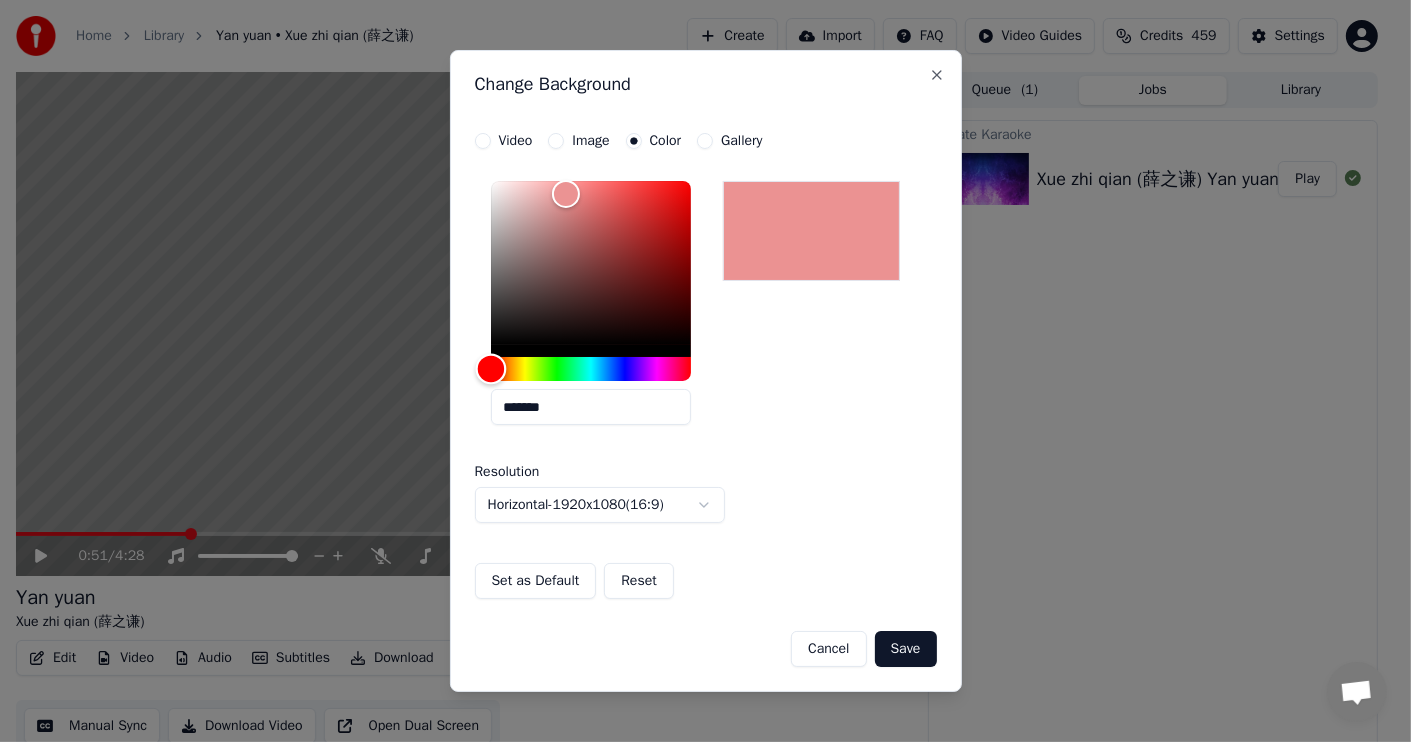 drag, startPoint x: 503, startPoint y: 371, endPoint x: 474, endPoint y: 369, distance: 29.068884 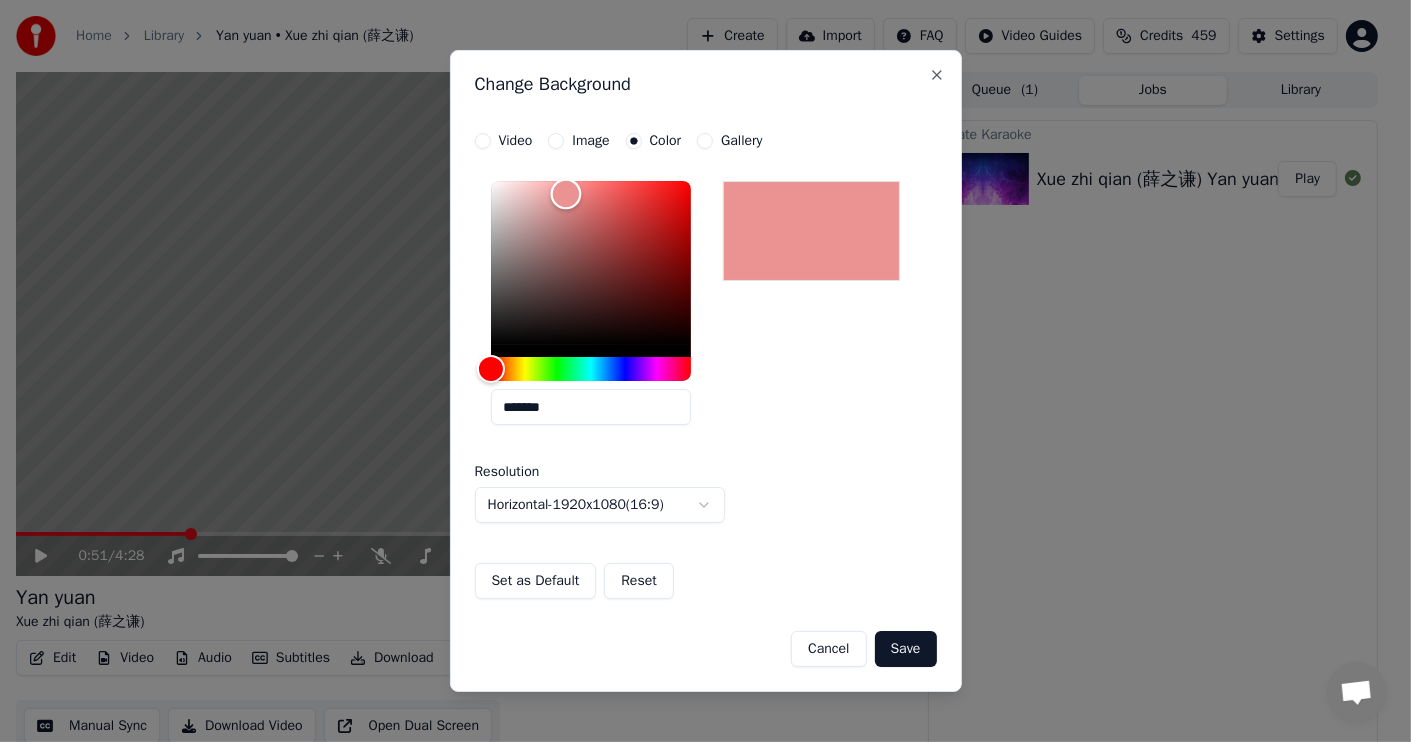 click at bounding box center [591, 263] 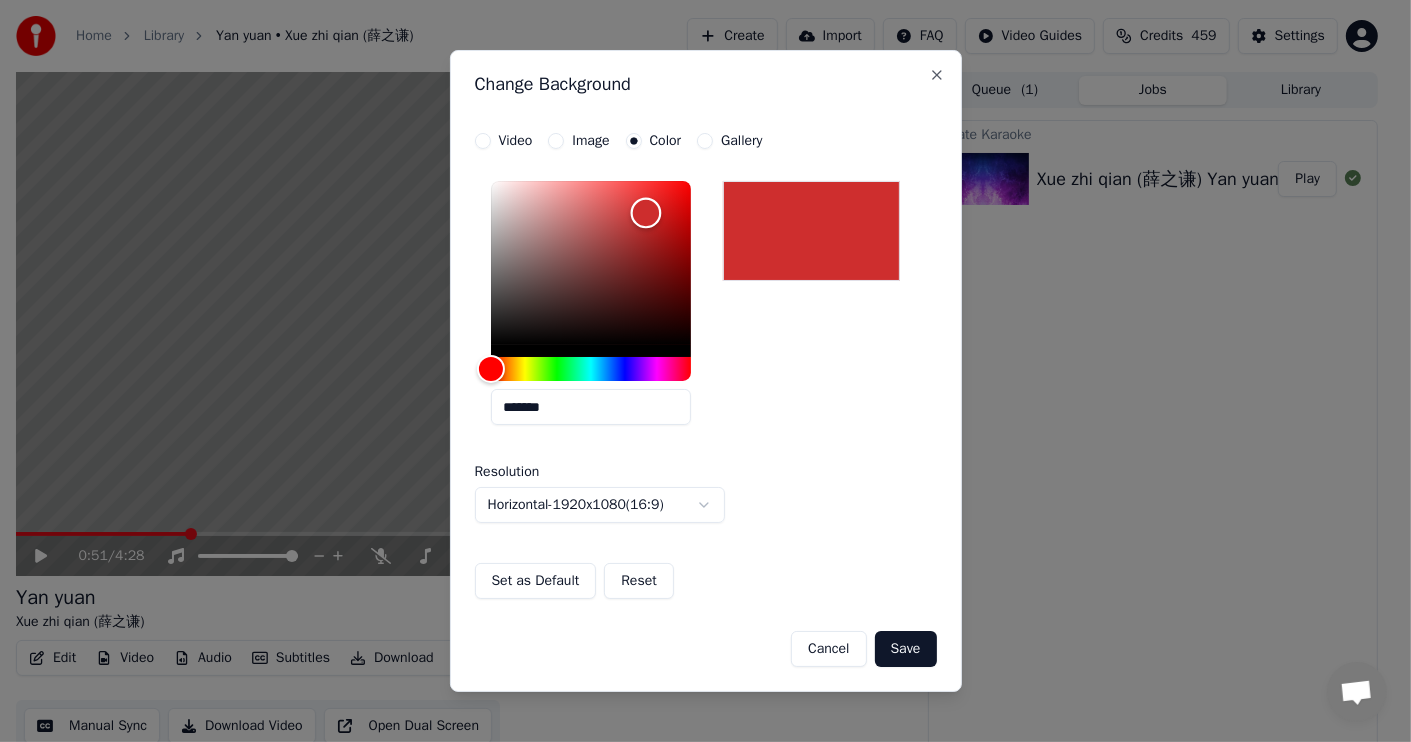 type on "*******" 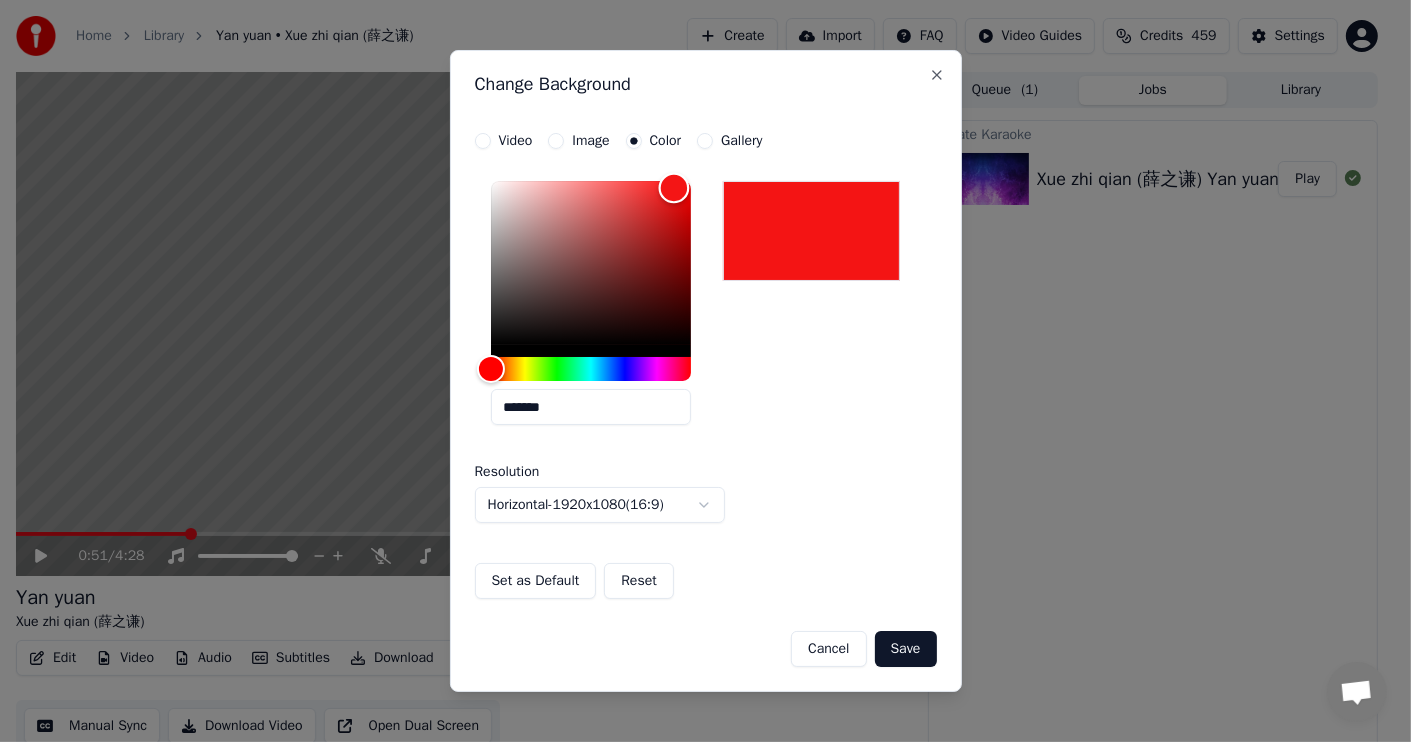 click at bounding box center (591, 263) 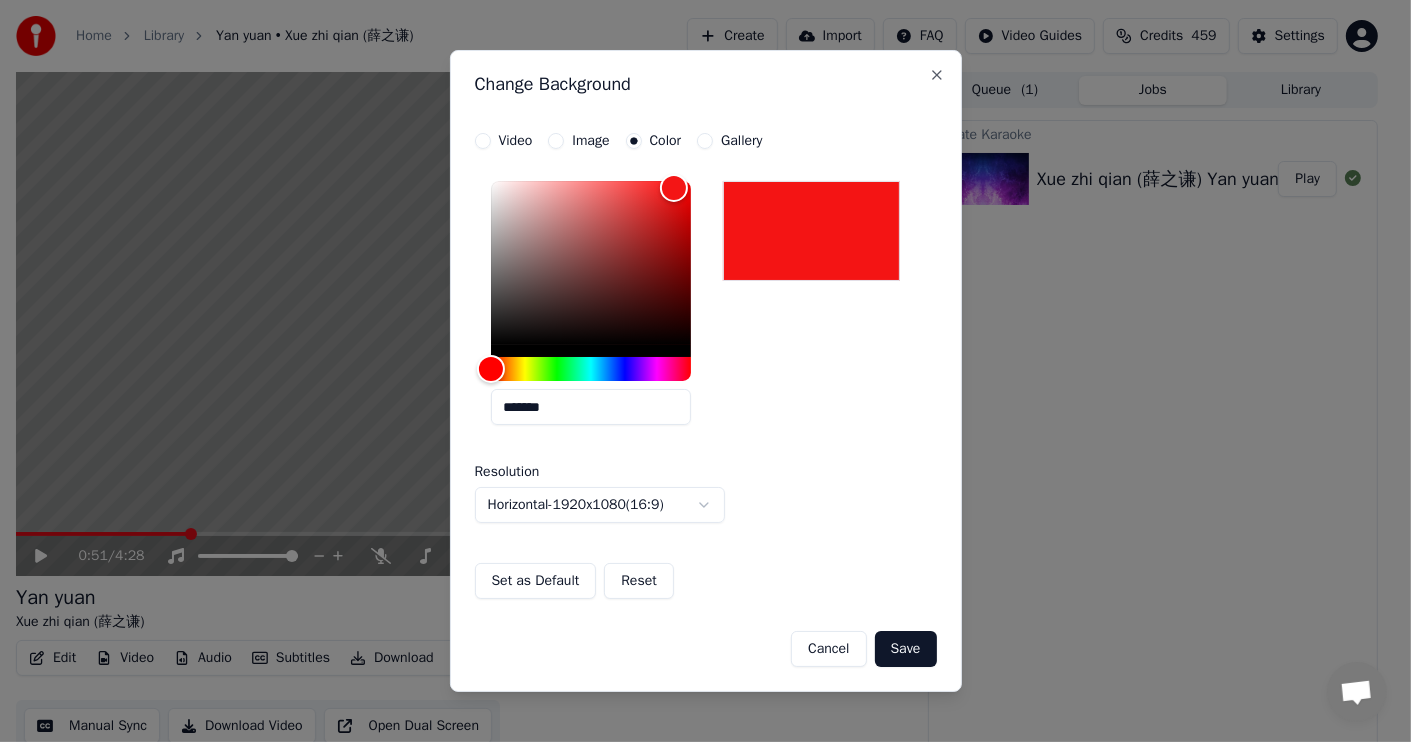 click on "Save" at bounding box center [906, 649] 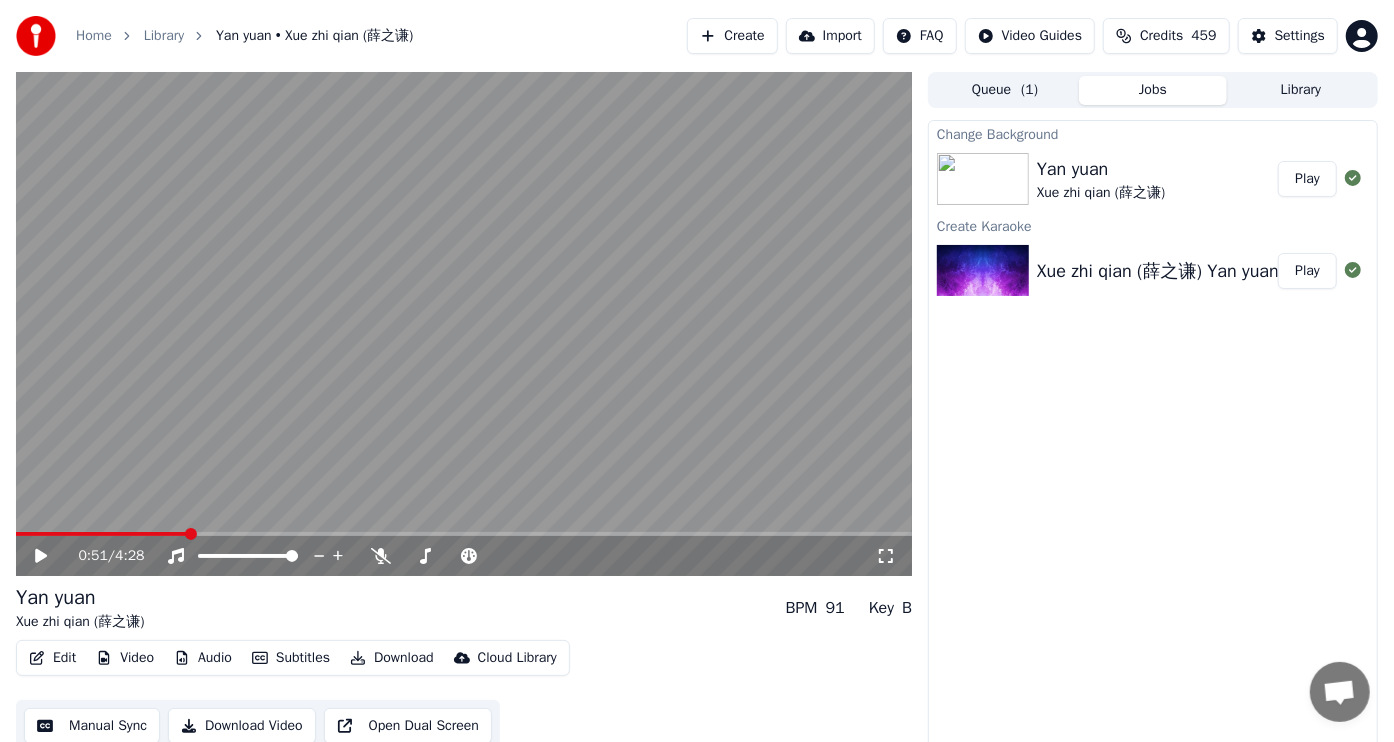 click on "Play" at bounding box center [1307, 179] 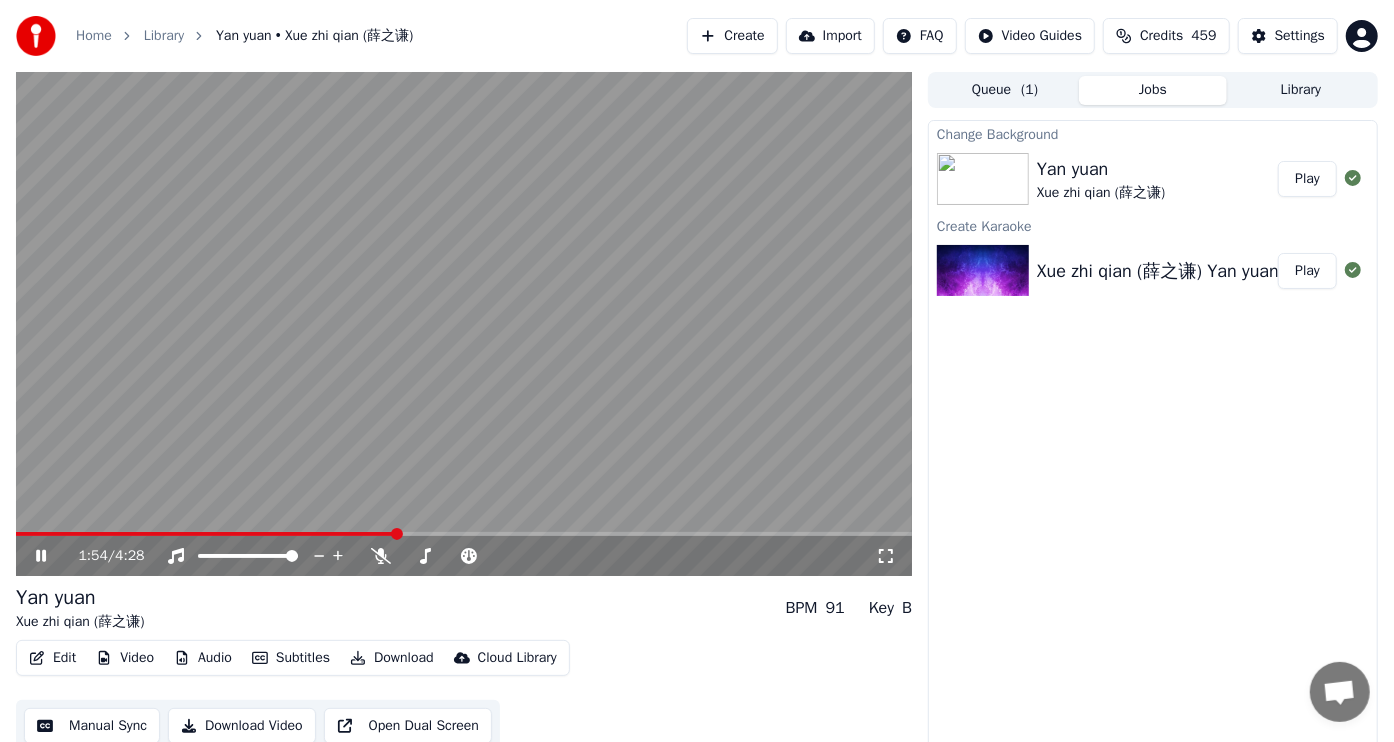 click 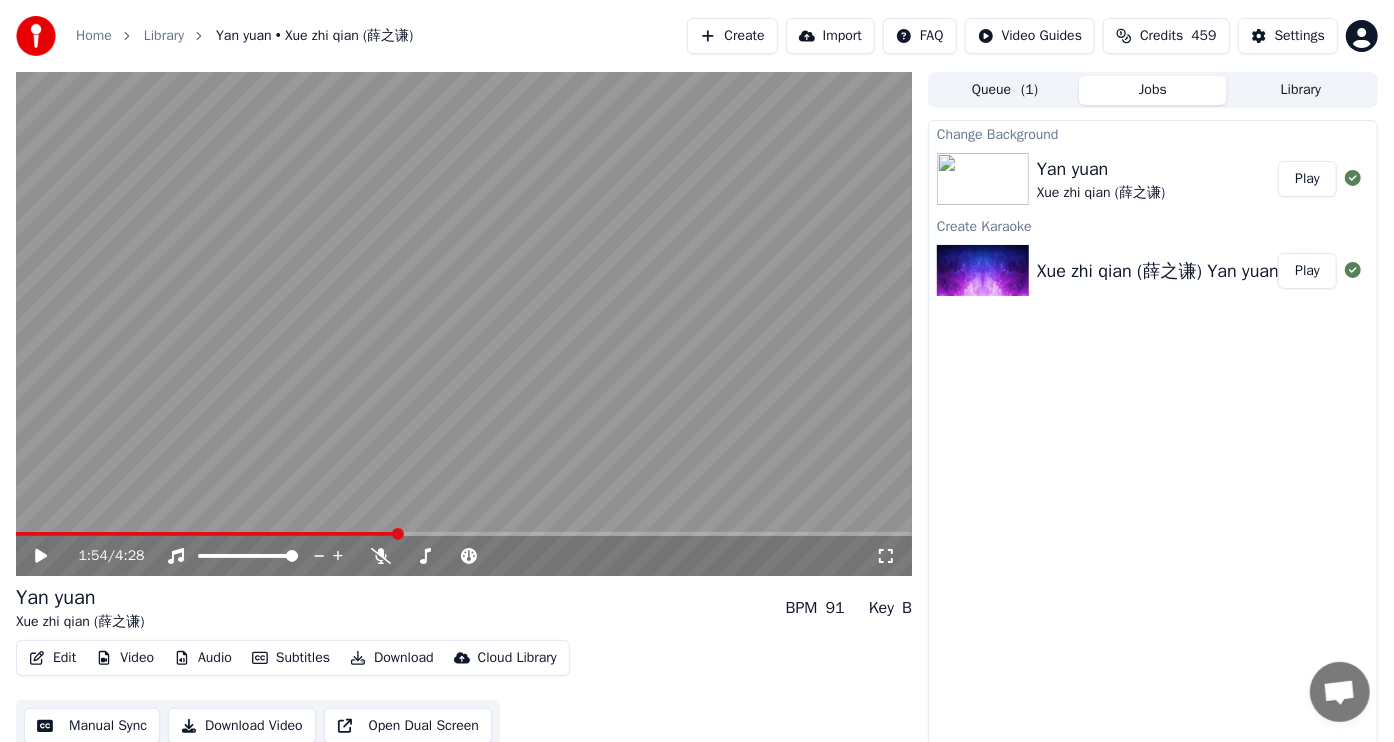 click 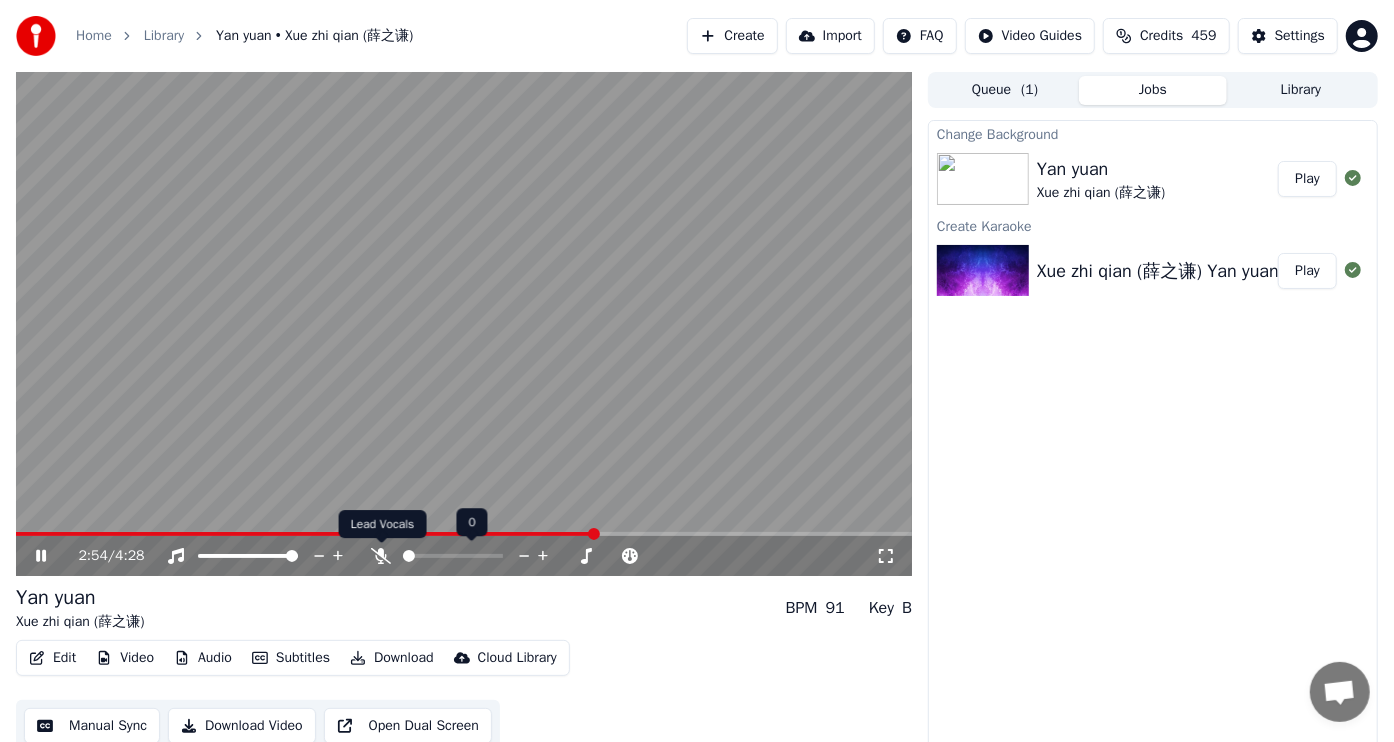 click 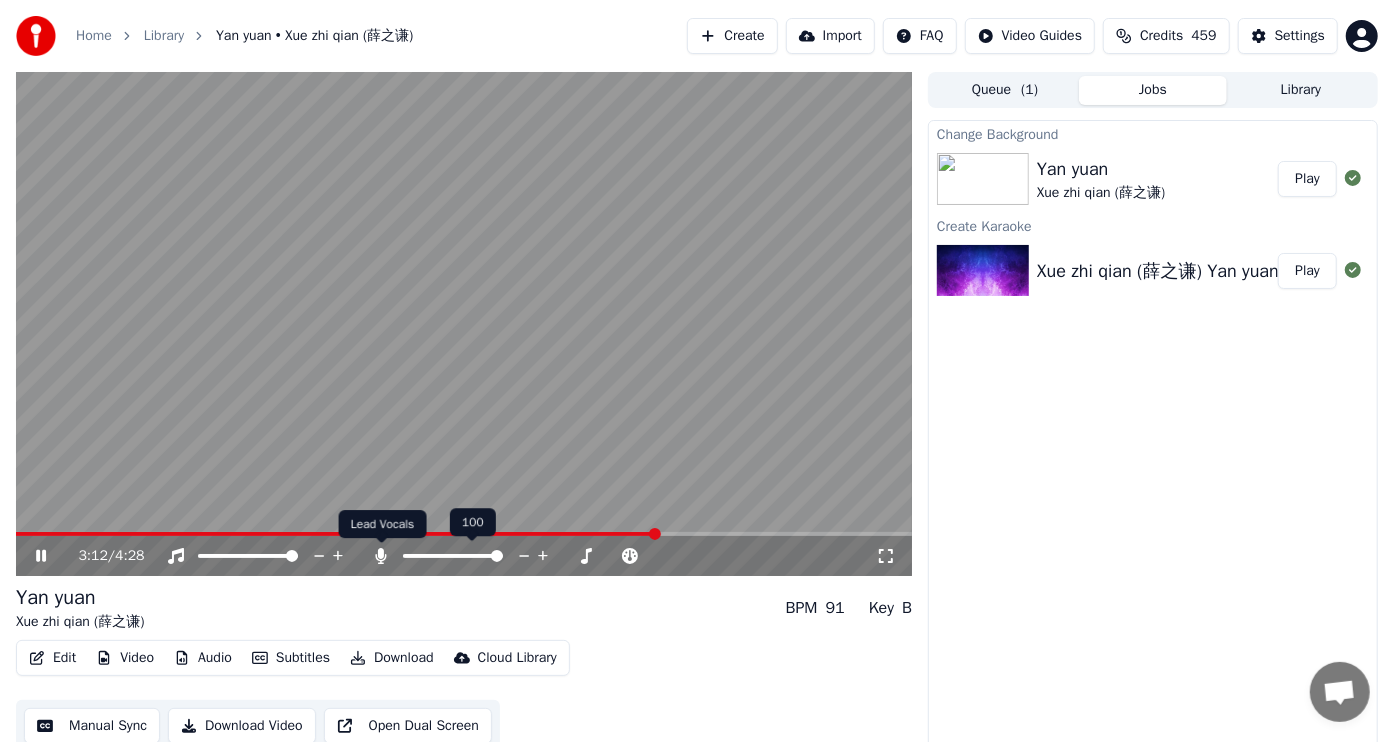 click 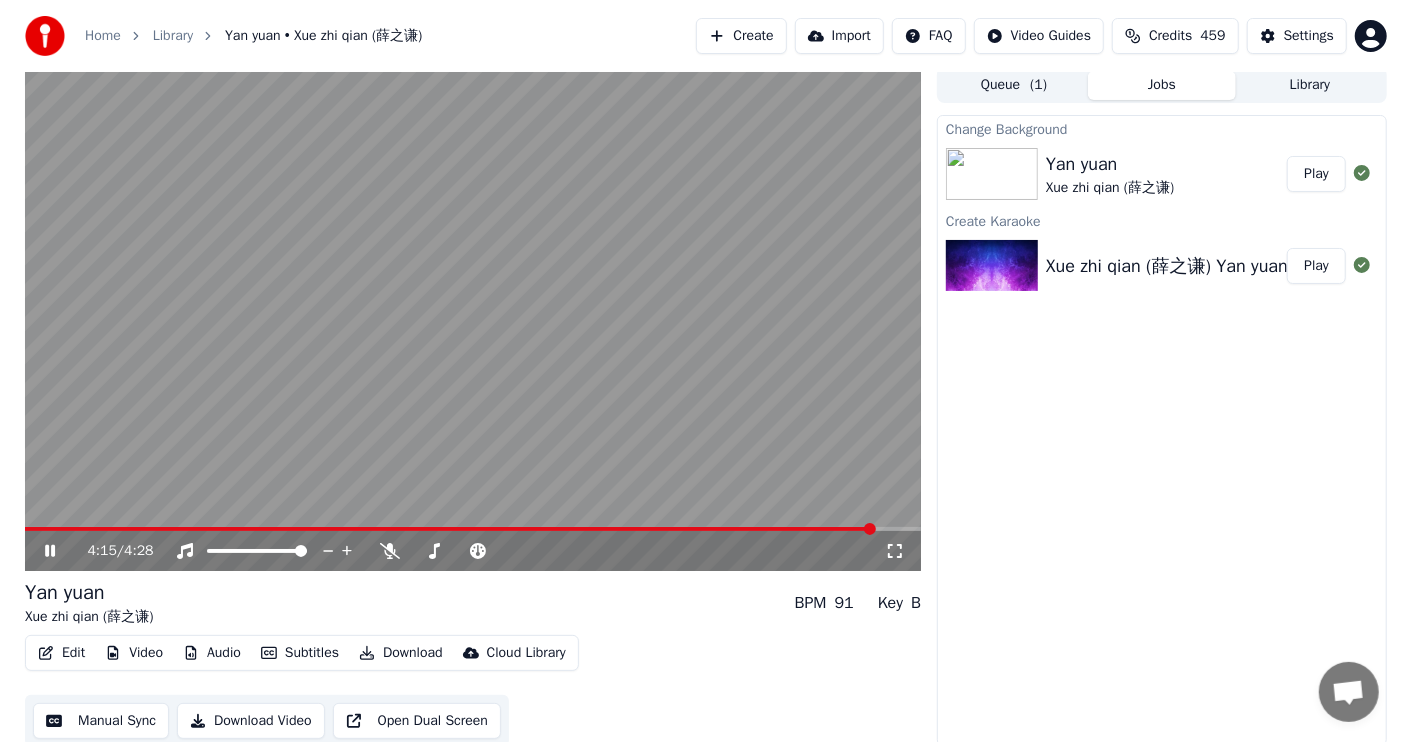 scroll, scrollTop: 9, scrollLeft: 0, axis: vertical 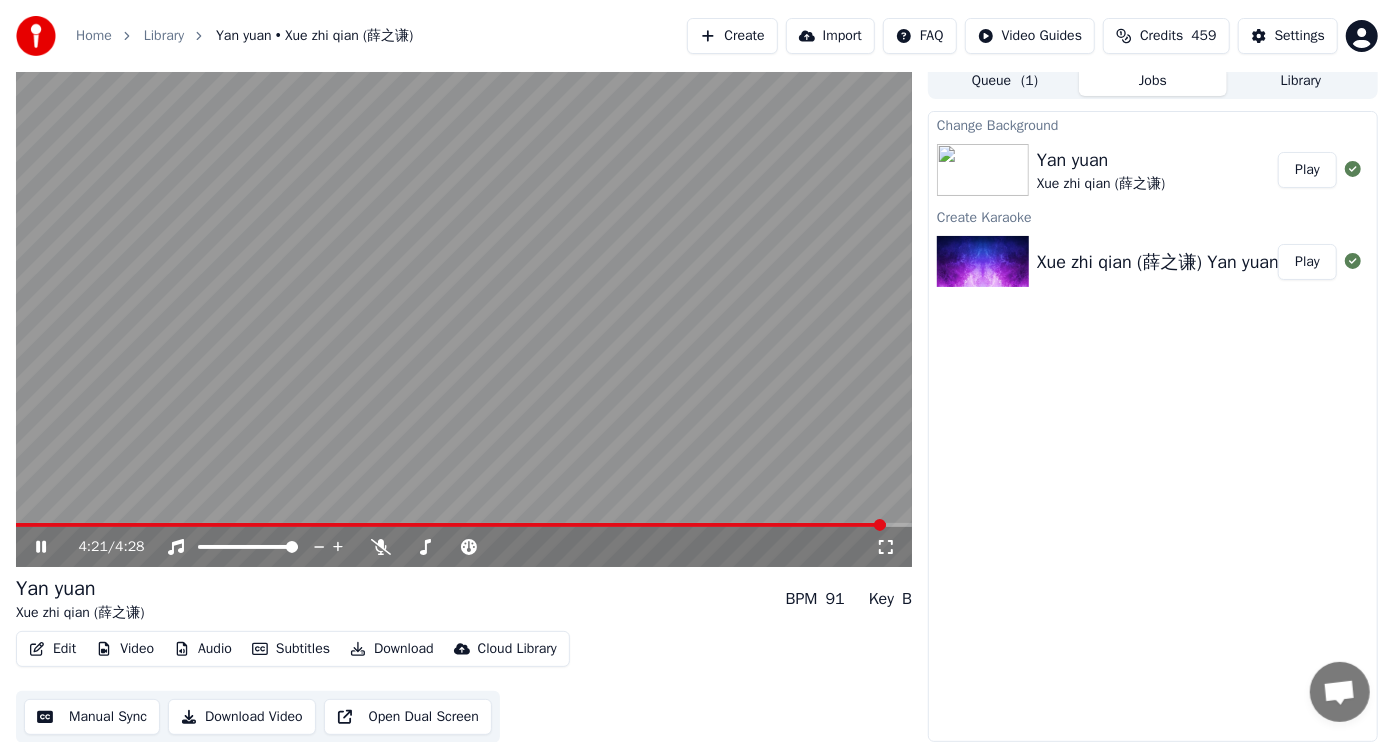 click 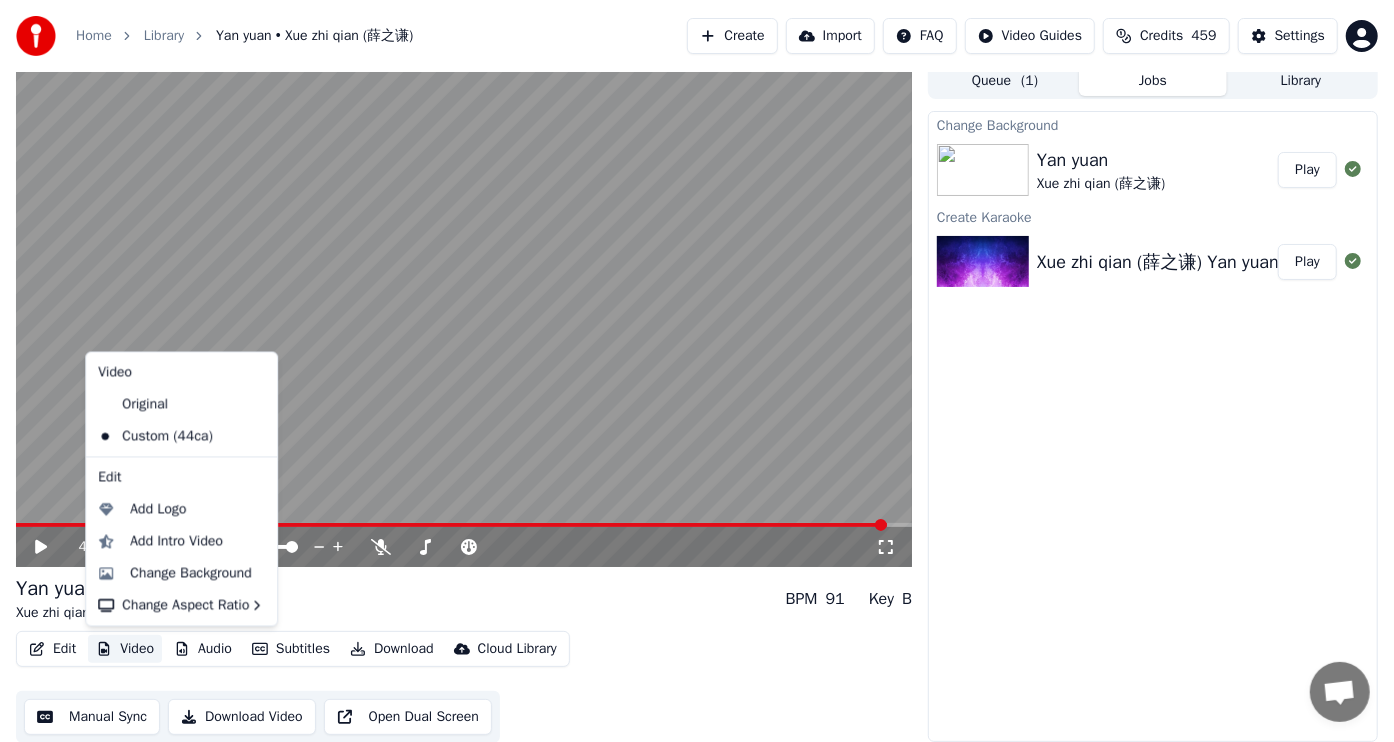 click on "Video" at bounding box center (125, 649) 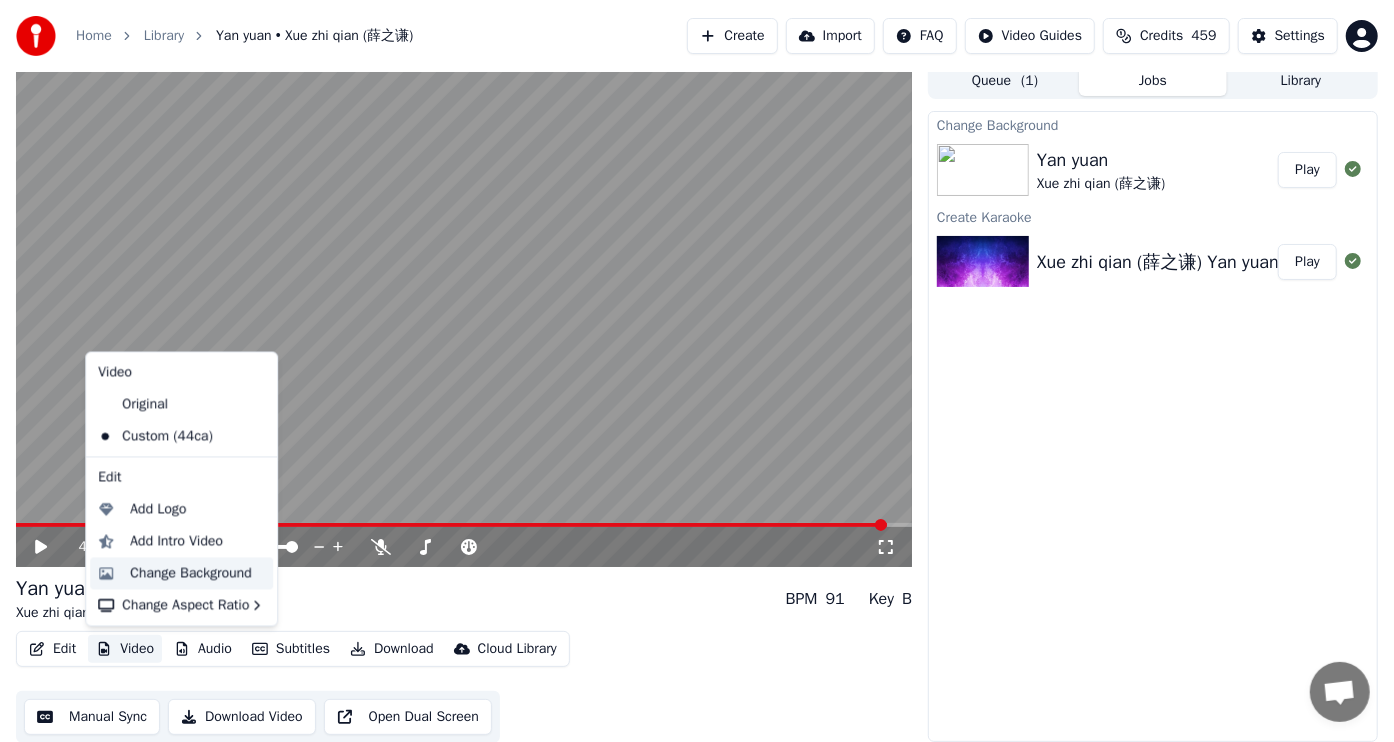 click on "Change Background" at bounding box center (191, 573) 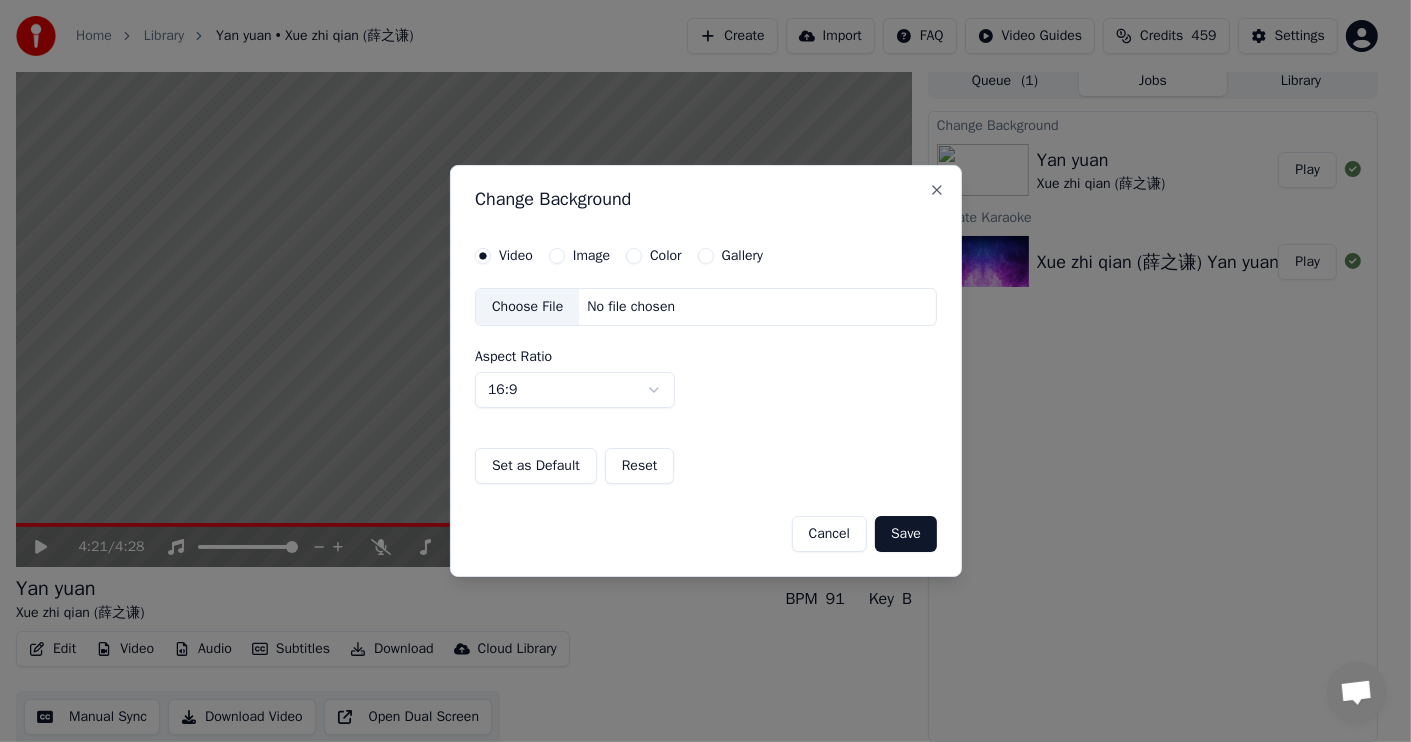 click on "Image" at bounding box center (556, 256) 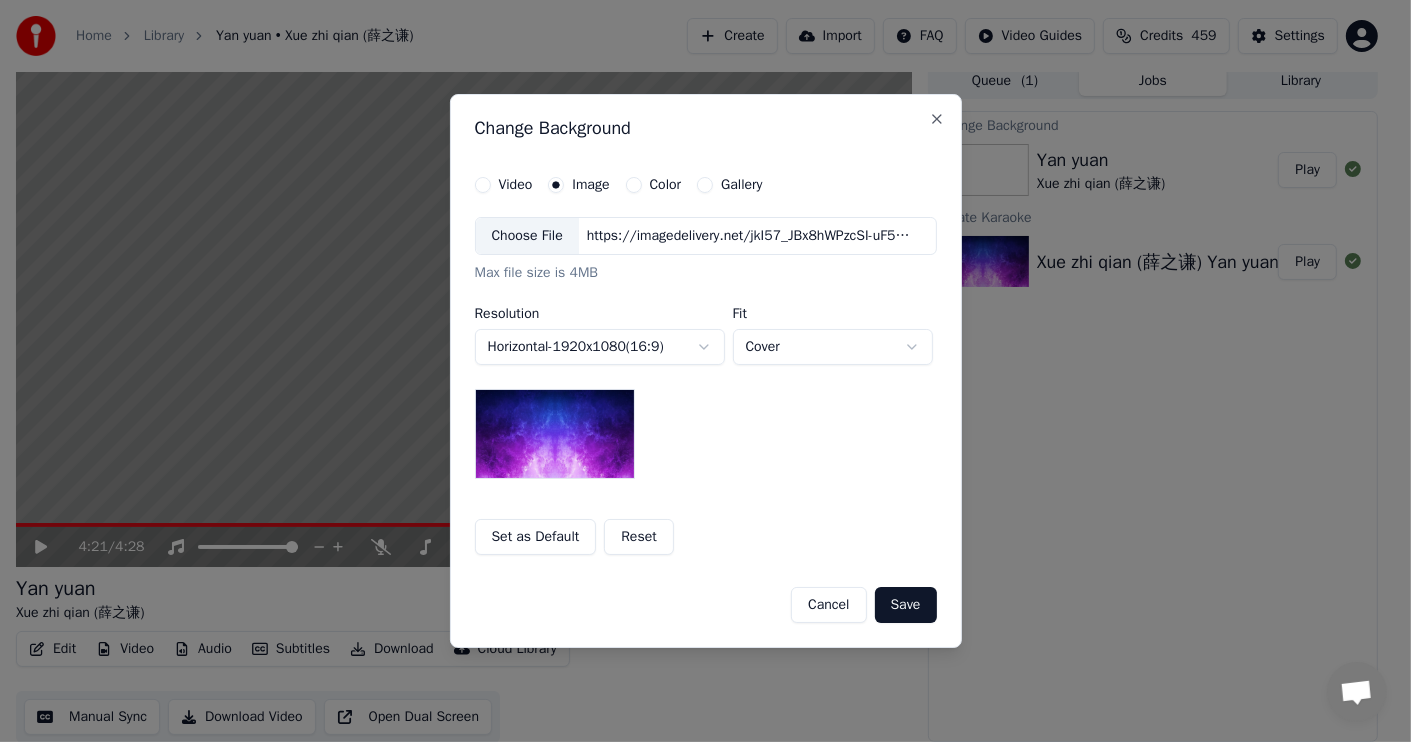 click on "Choose File" at bounding box center (527, 236) 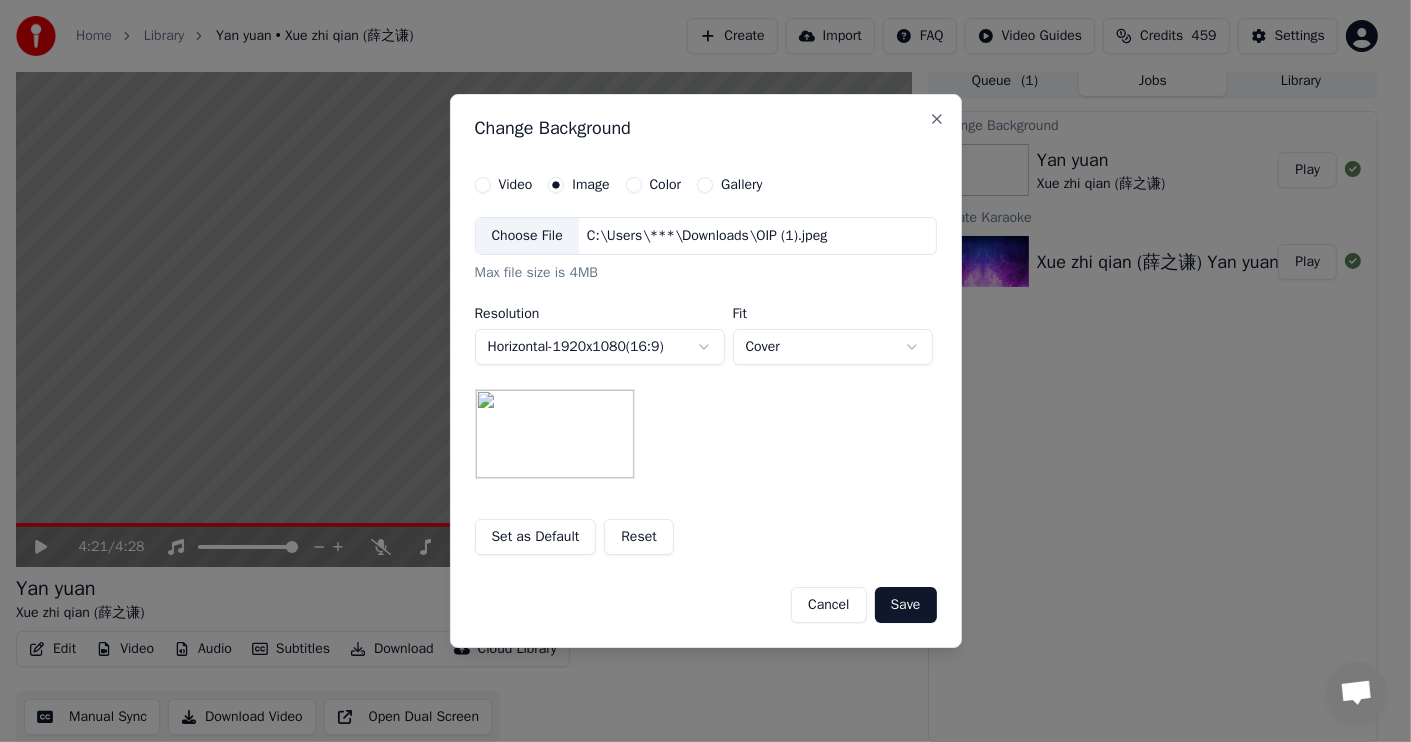 click on "Save" at bounding box center (906, 605) 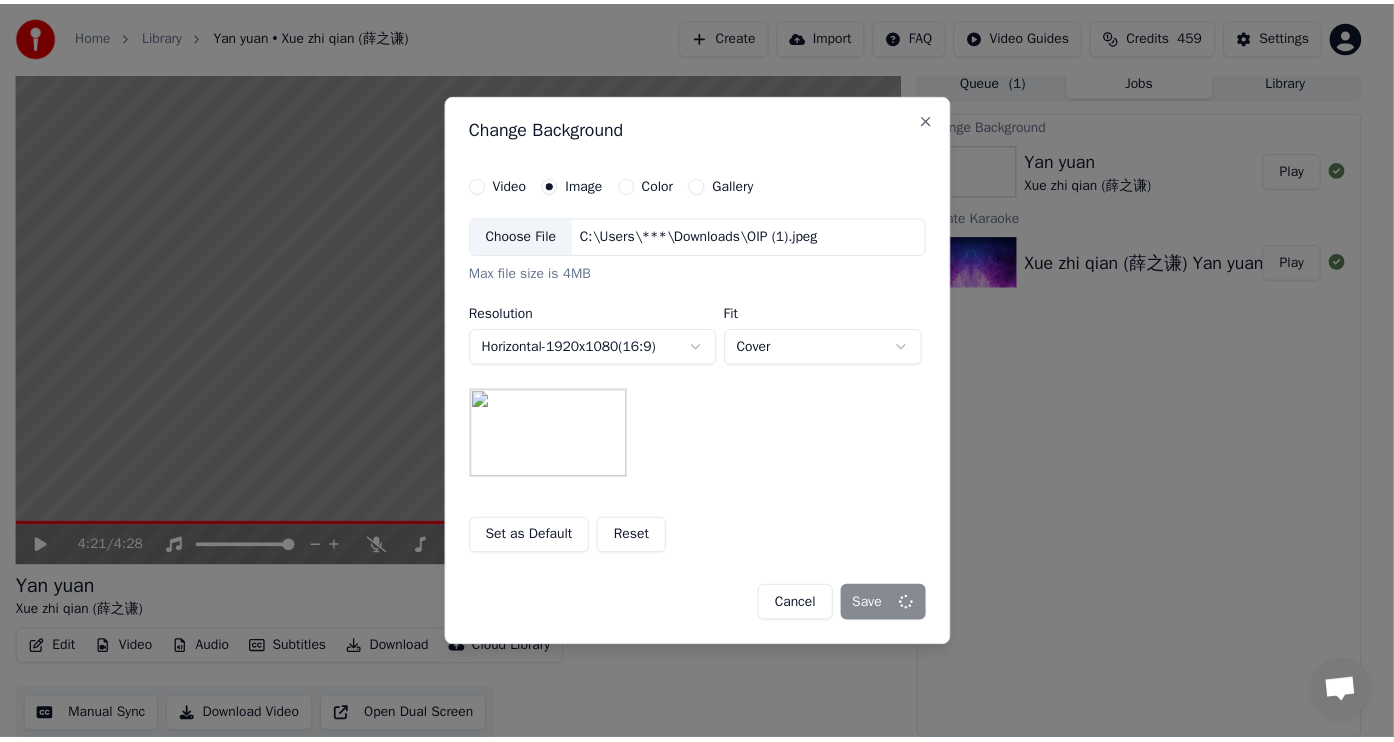 scroll, scrollTop: 9, scrollLeft: 0, axis: vertical 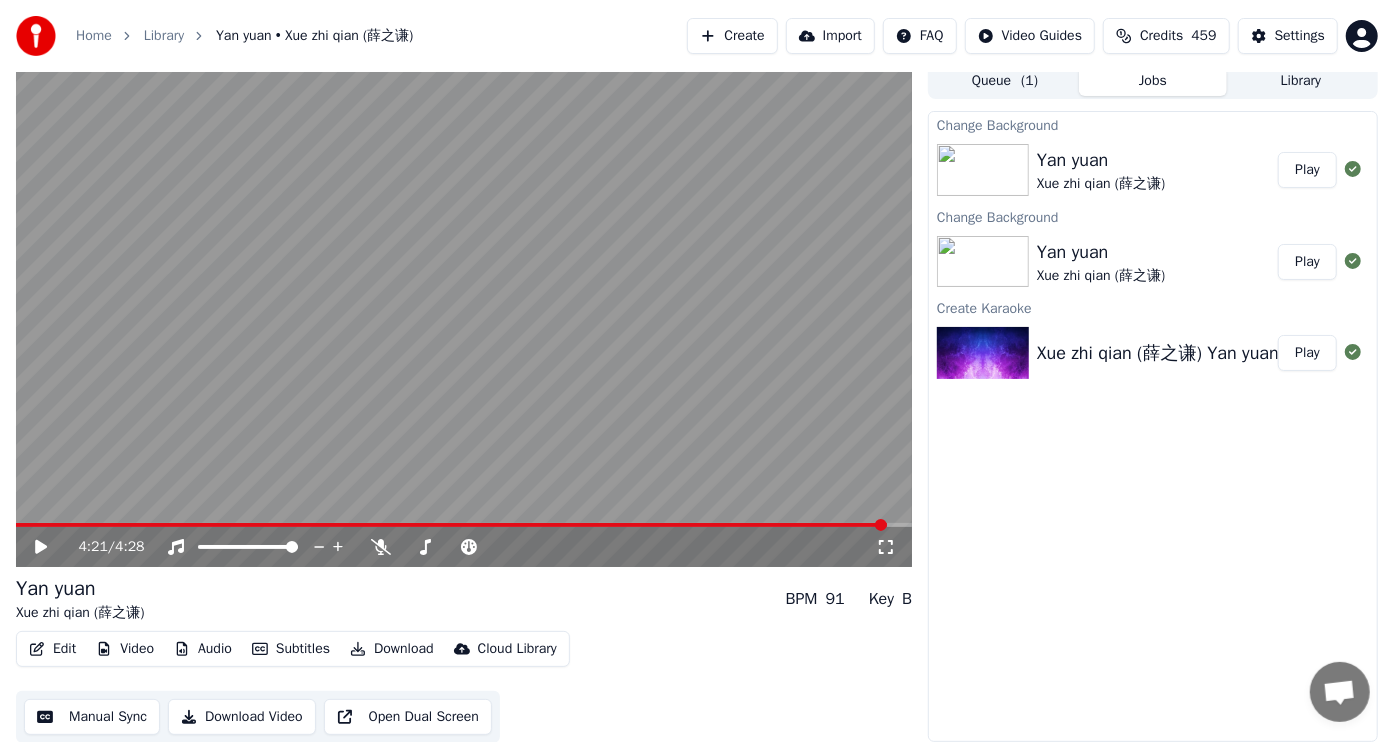 click on "Play" at bounding box center (1307, 170) 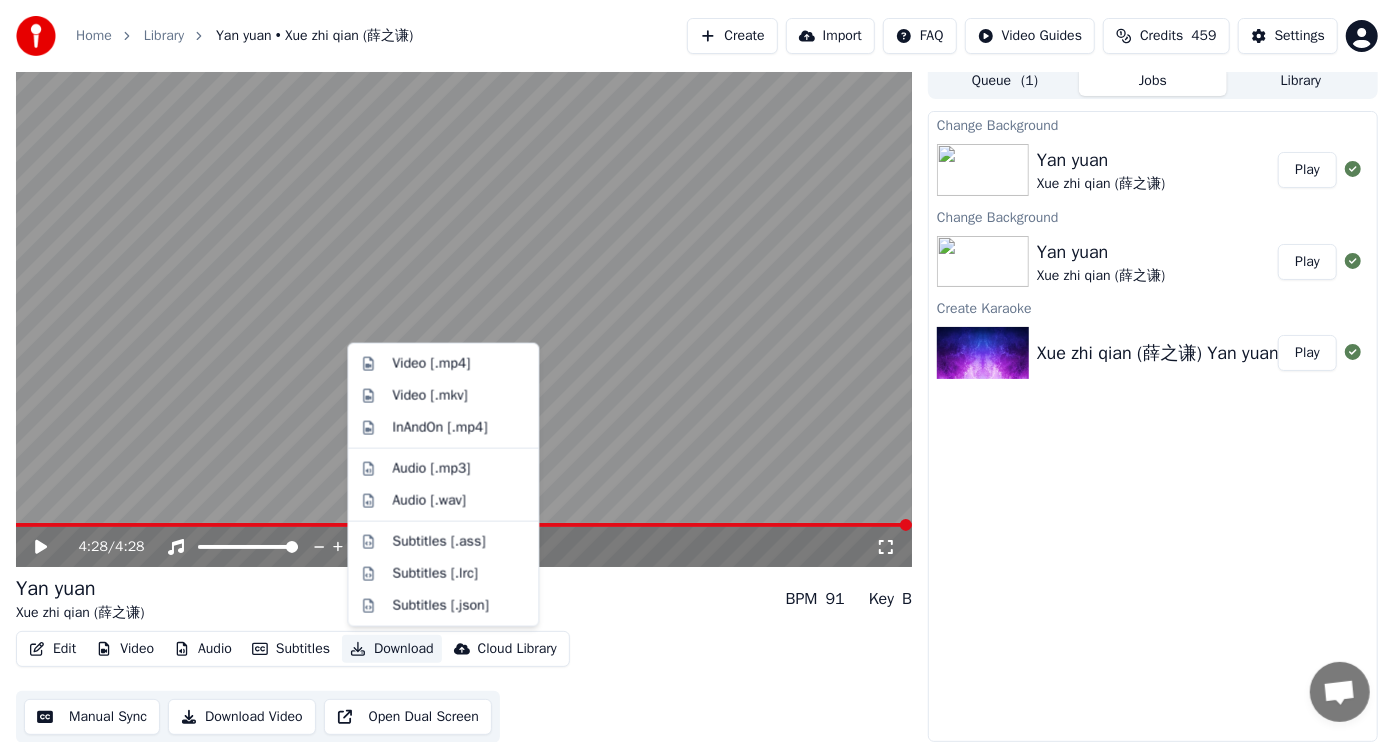 click on "Download" at bounding box center (392, 649) 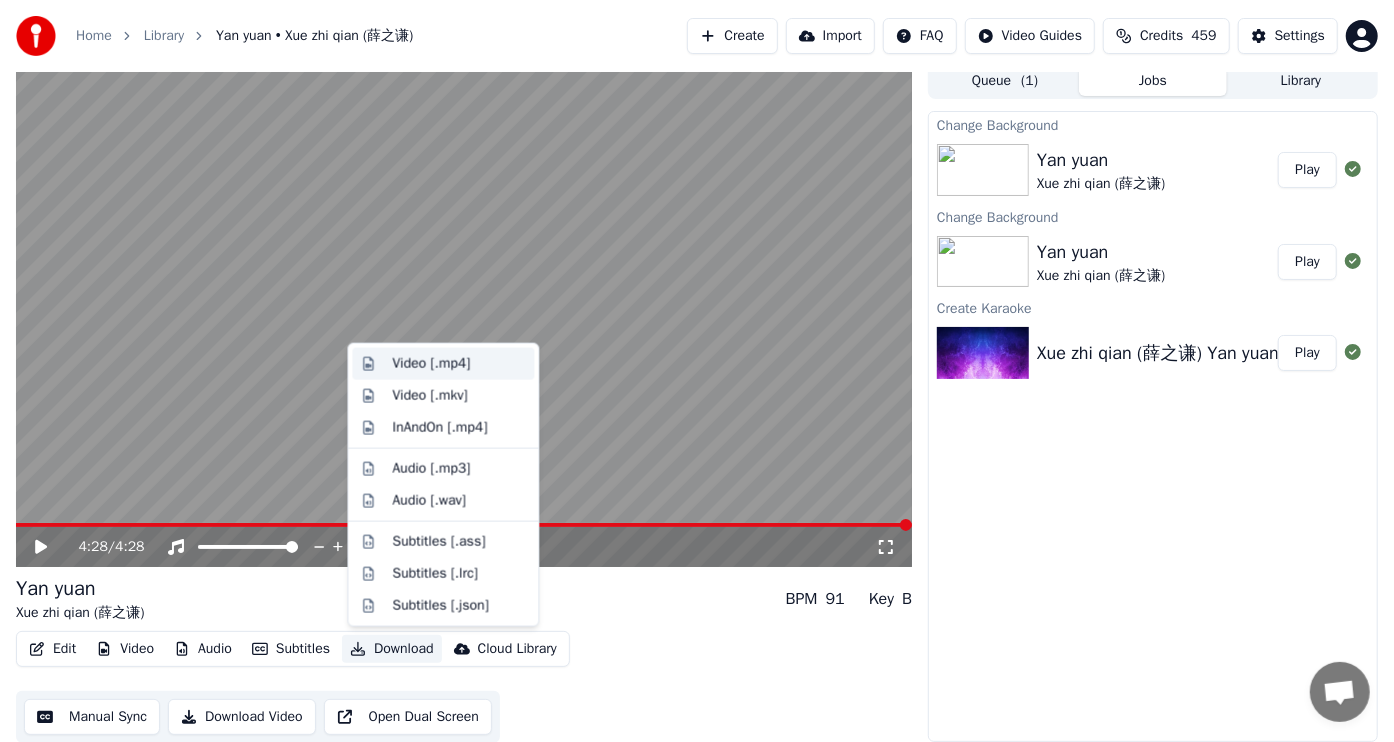 click on "Video [.mp4]" at bounding box center [431, 364] 